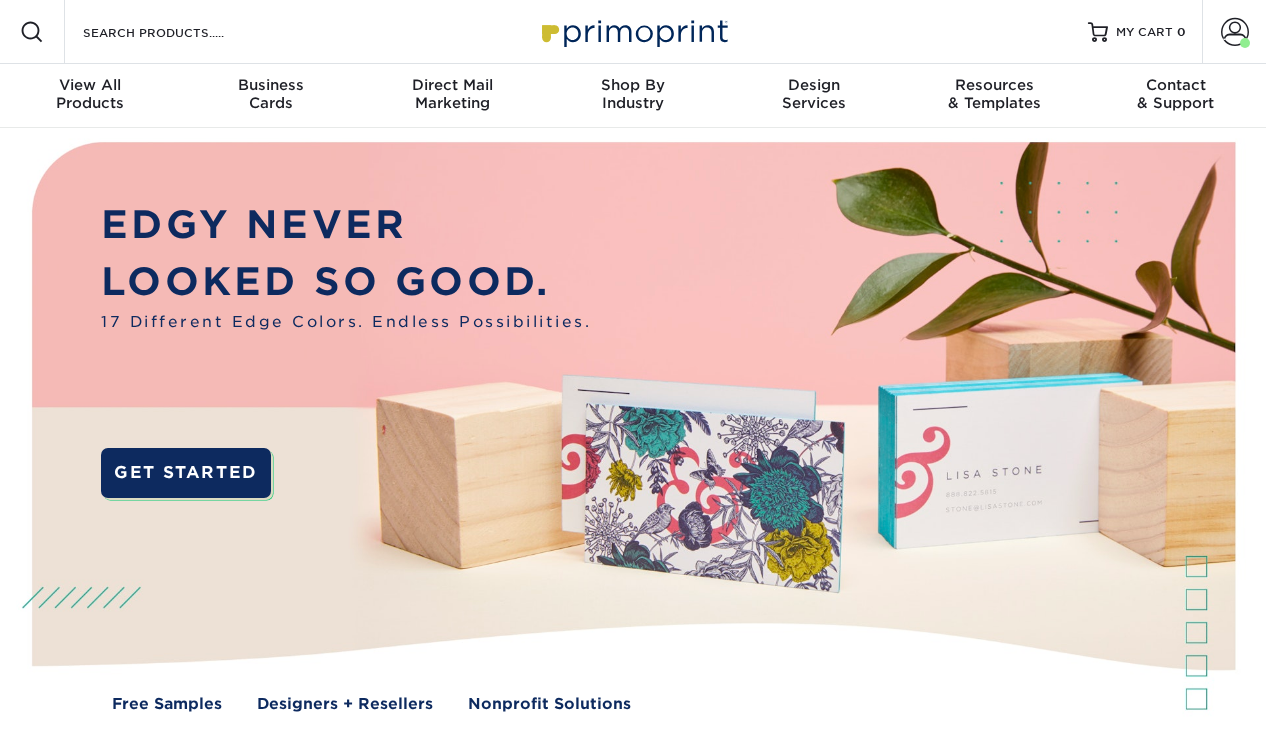 scroll, scrollTop: 0, scrollLeft: 0, axis: both 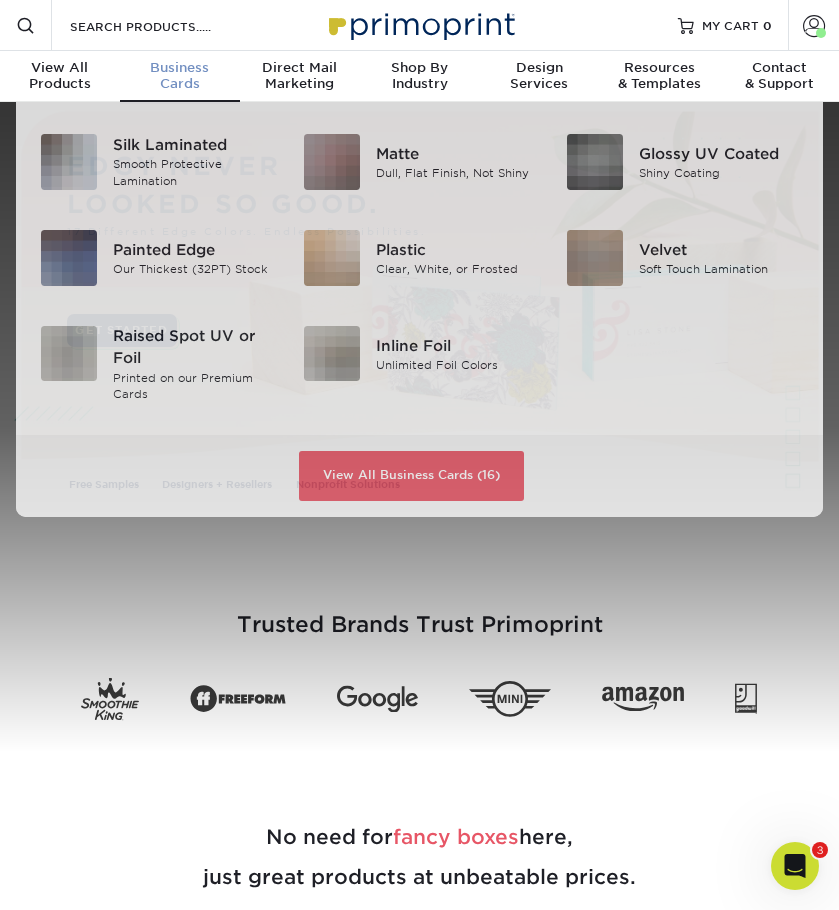 click on "Business  Cards" at bounding box center [180, 76] 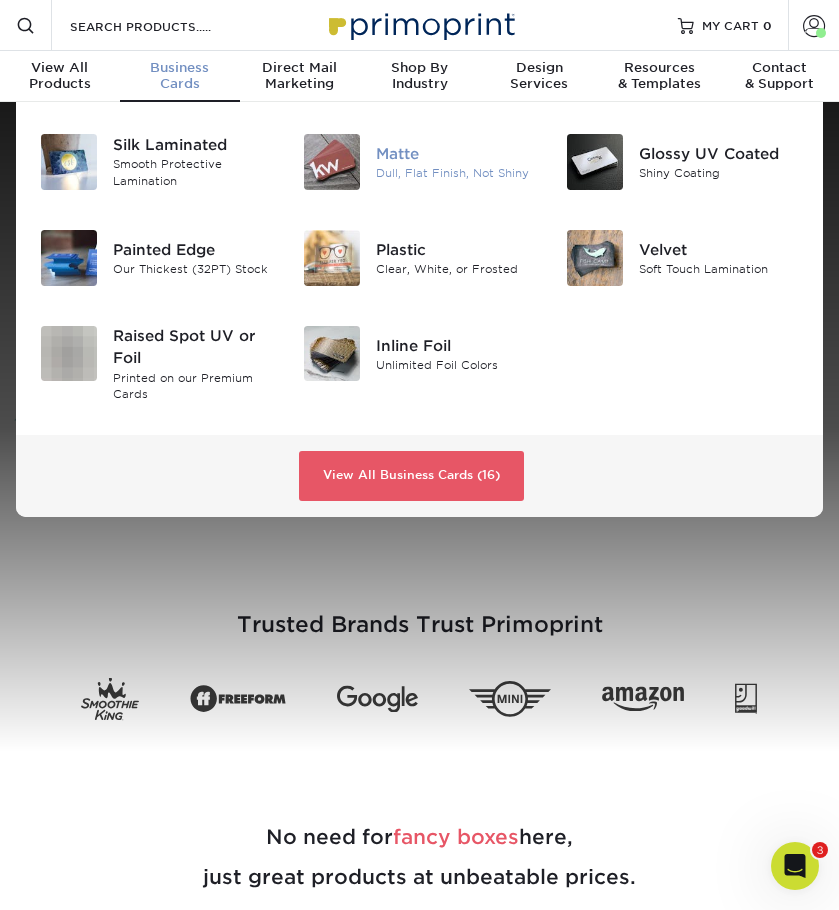 click at bounding box center [332, 162] 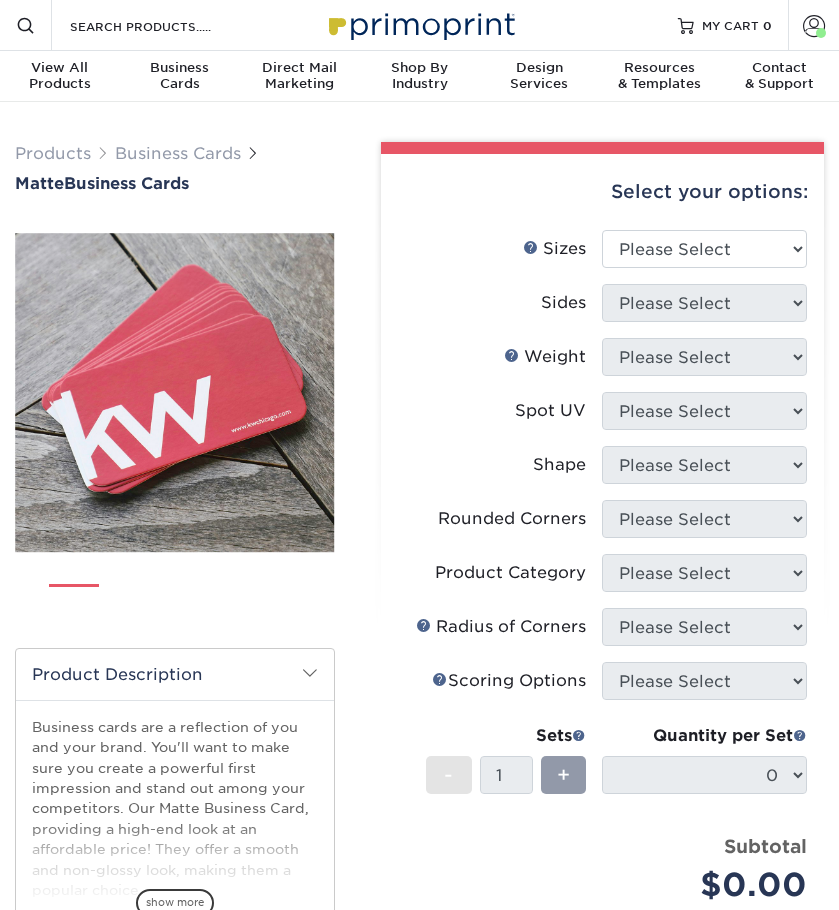 scroll, scrollTop: 0, scrollLeft: 0, axis: both 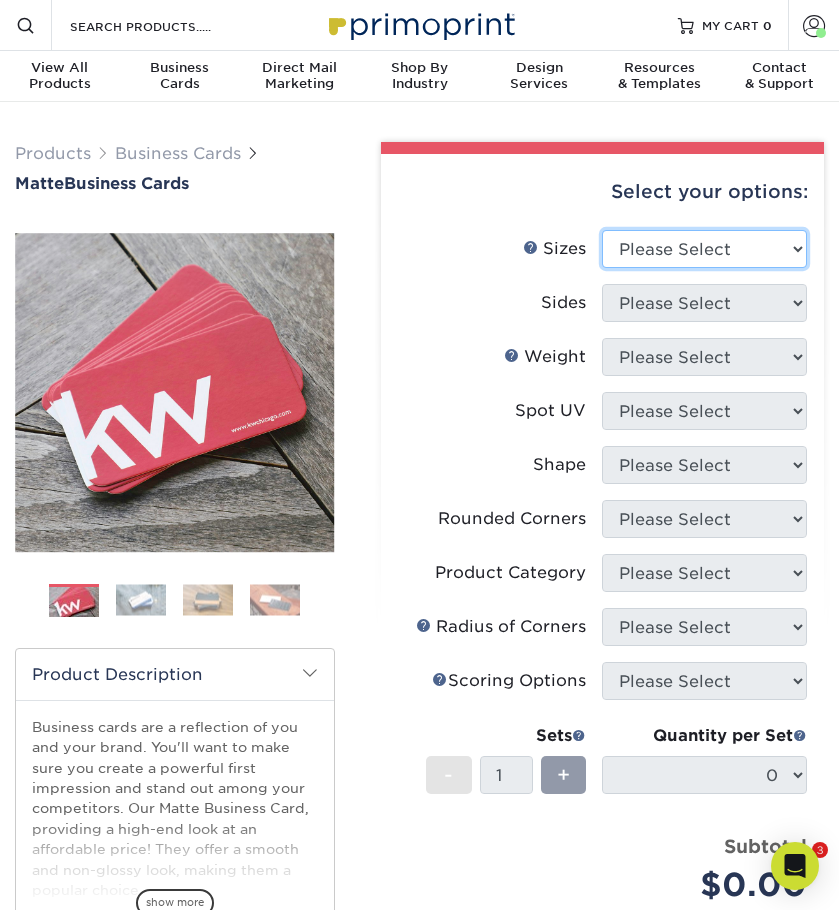 click on "Please Select
1.5" x 3.5"  - Mini
1.75" x 3.5" - Mini
2" x 2" - Square
2" x 3" - Mini
2" x 3.5" - Standard
2" x 7" - Foldover Card
2.125" x 3.375" - European
2.5" x 2.5" - Square 3.5" x 4" - Foldover Card" at bounding box center (704, 249) 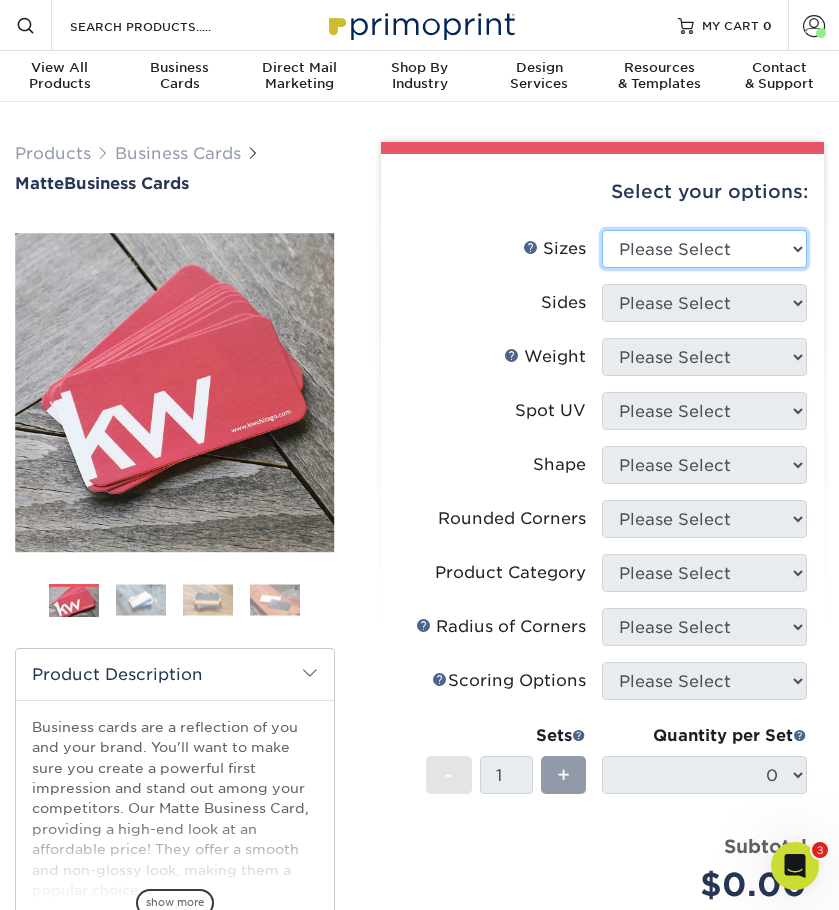 scroll, scrollTop: 0, scrollLeft: 0, axis: both 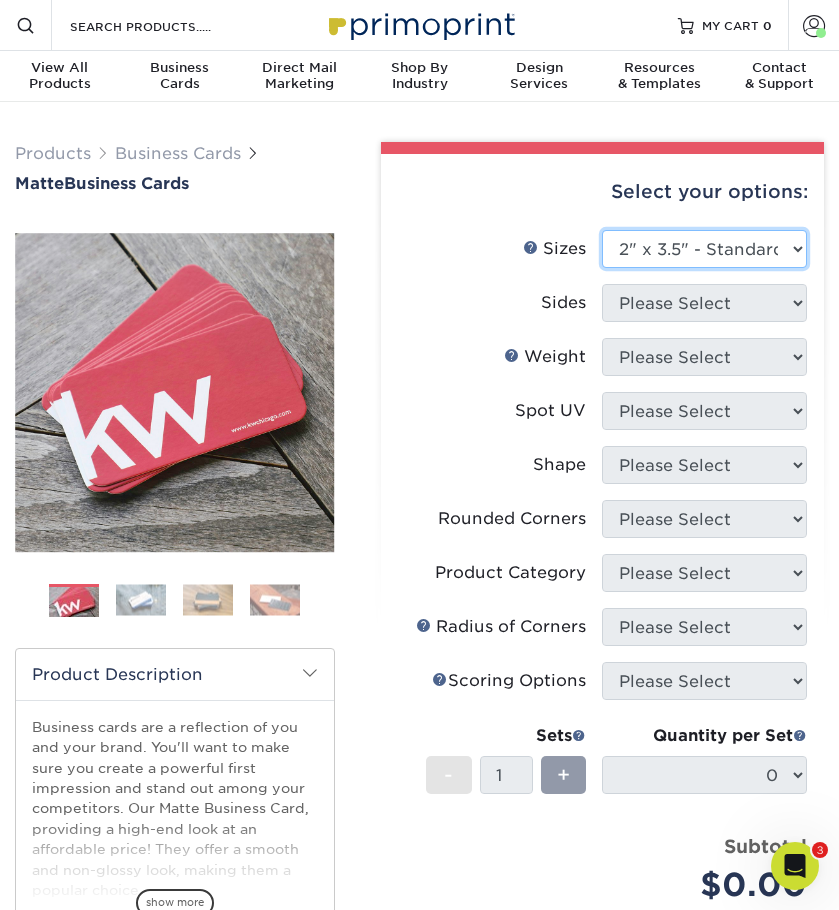 click on "Please Select
1.5" x 3.5"  - Mini
1.75" x 3.5" - Mini
2" x 2" - Square
2" x 3" - Mini
2" x 3.5" - Standard
2" x 7" - Foldover Card
2.125" x 3.375" - European
2.5" x 2.5" - Square 3.5" x 4" - Foldover Card" at bounding box center [704, 249] 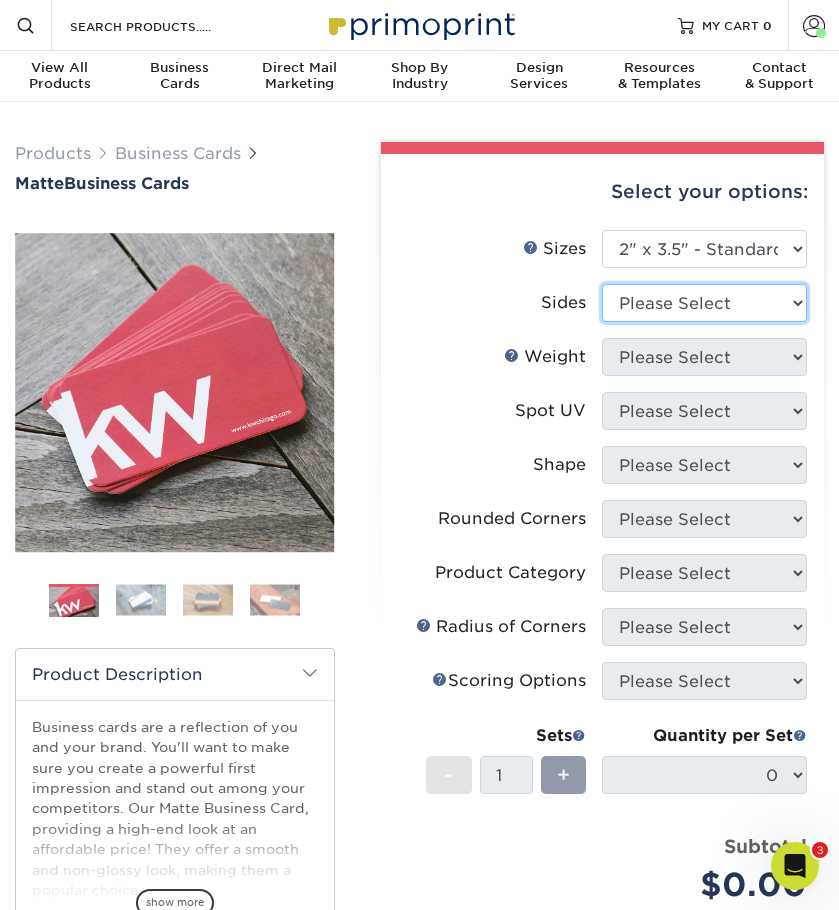click on "Please Select Print Both Sides Print Front Only" at bounding box center (704, 303) 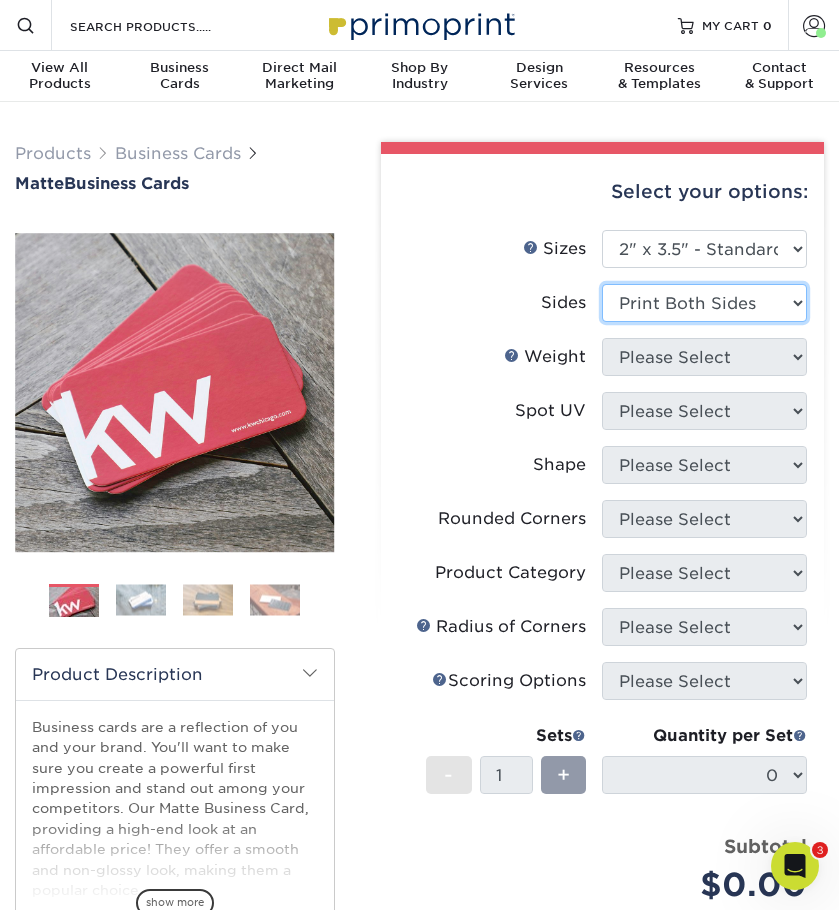 click on "Please Select Print Both Sides Print Front Only" at bounding box center (704, 303) 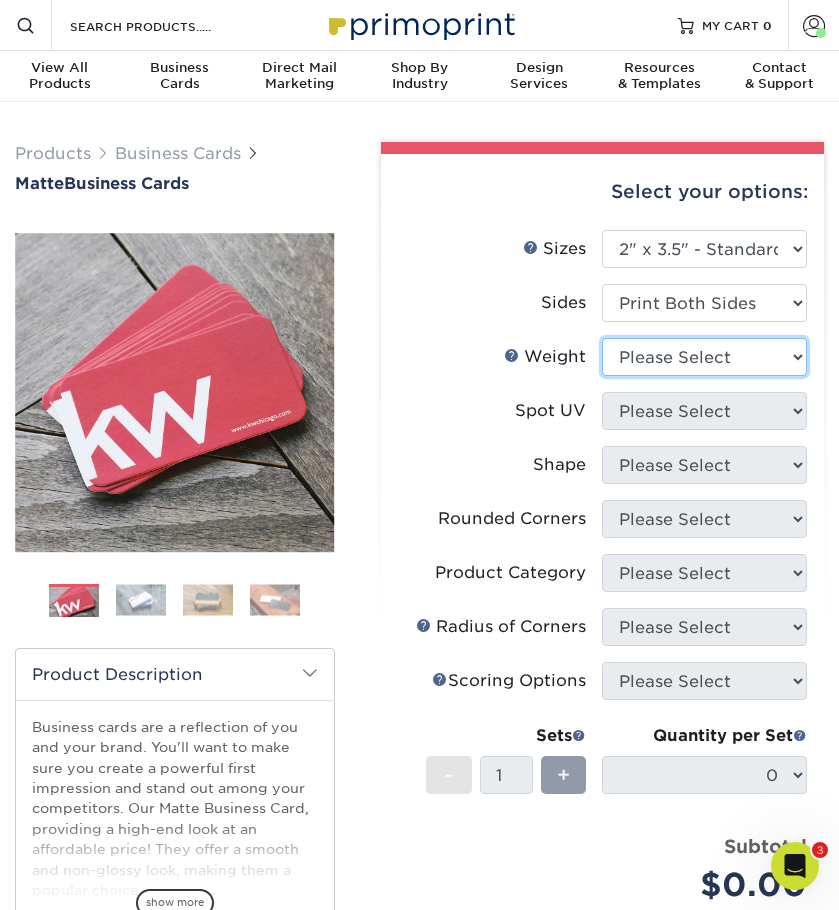 click on "Please Select 16PT 14PT" at bounding box center [704, 357] 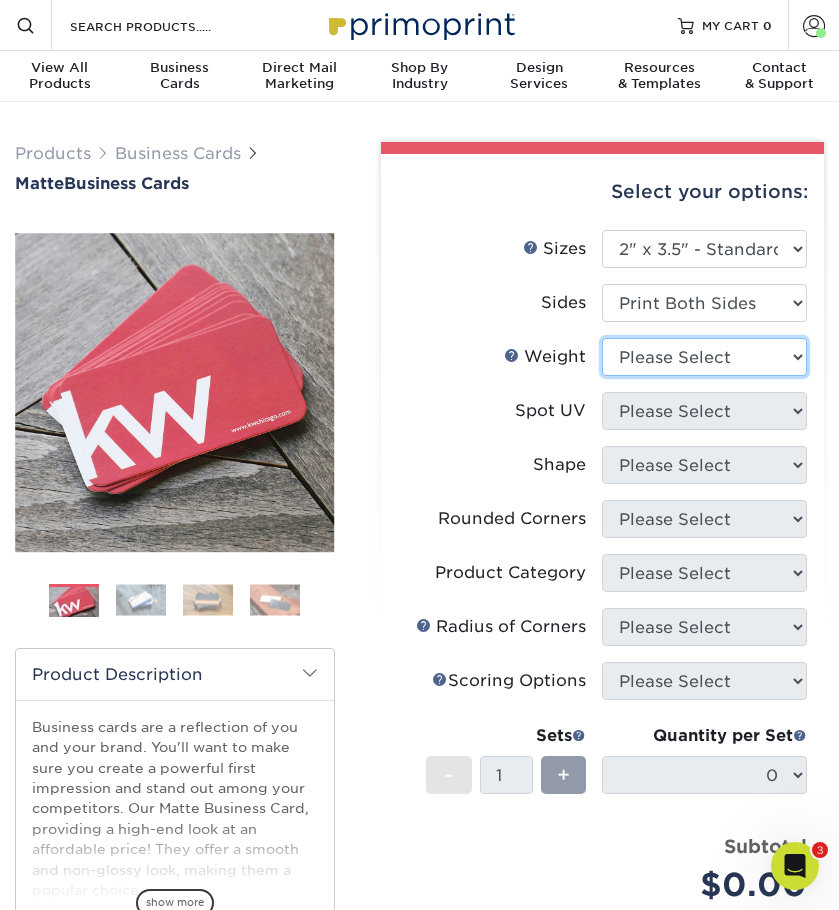 select on "14PT" 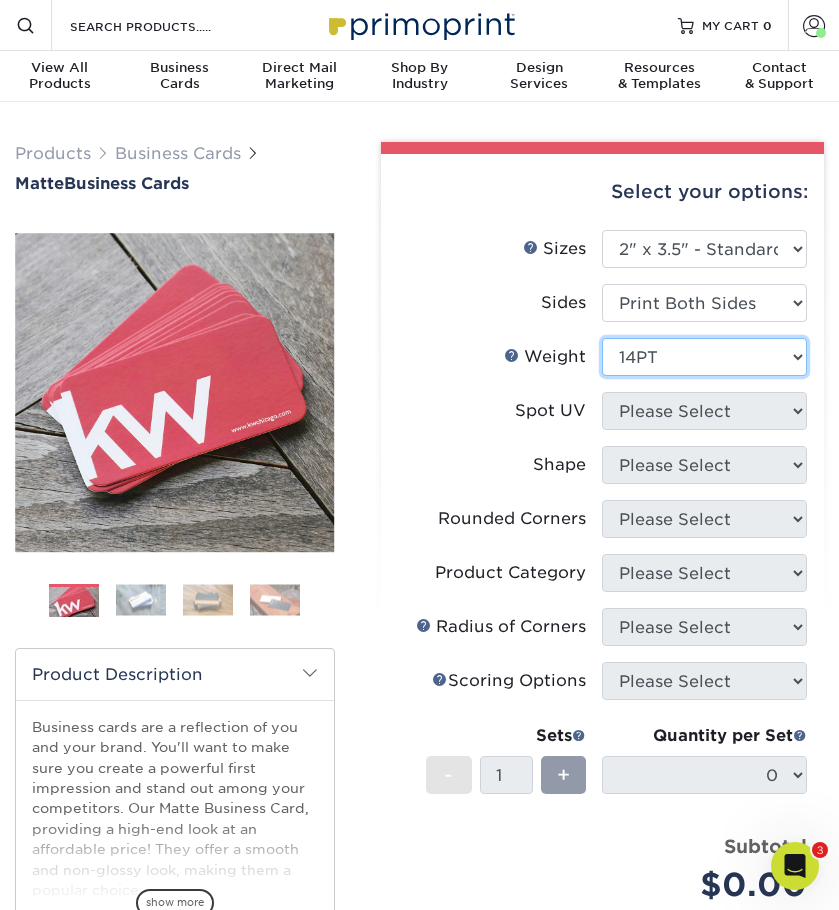 click on "Please Select 16PT 14PT" at bounding box center (704, 357) 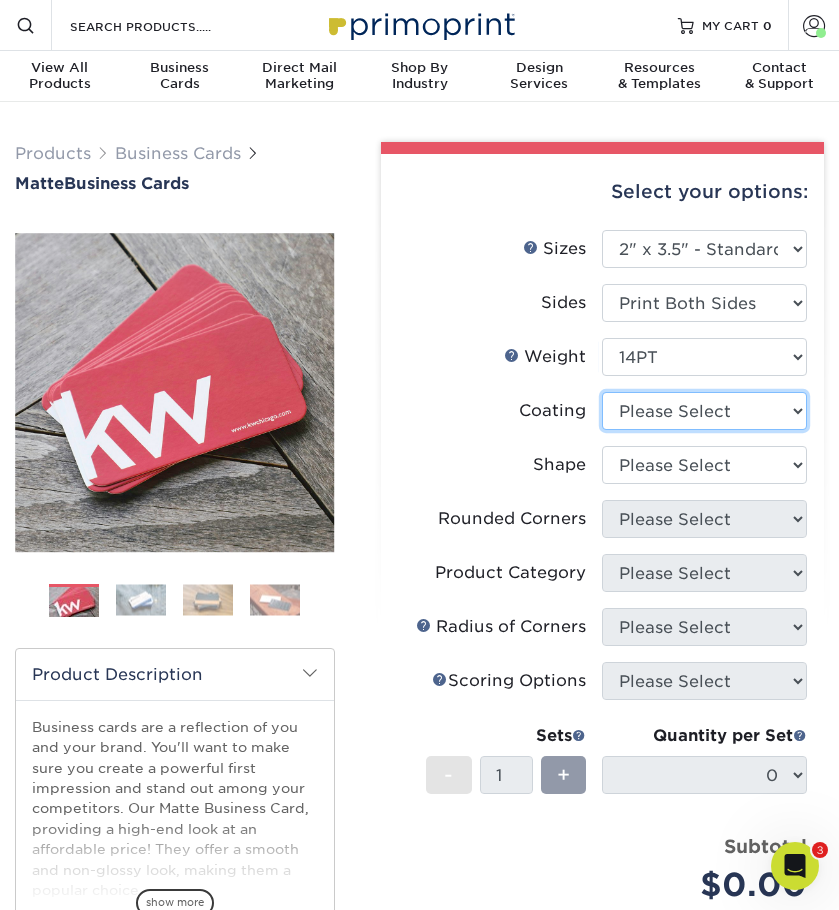 click at bounding box center [704, 411] 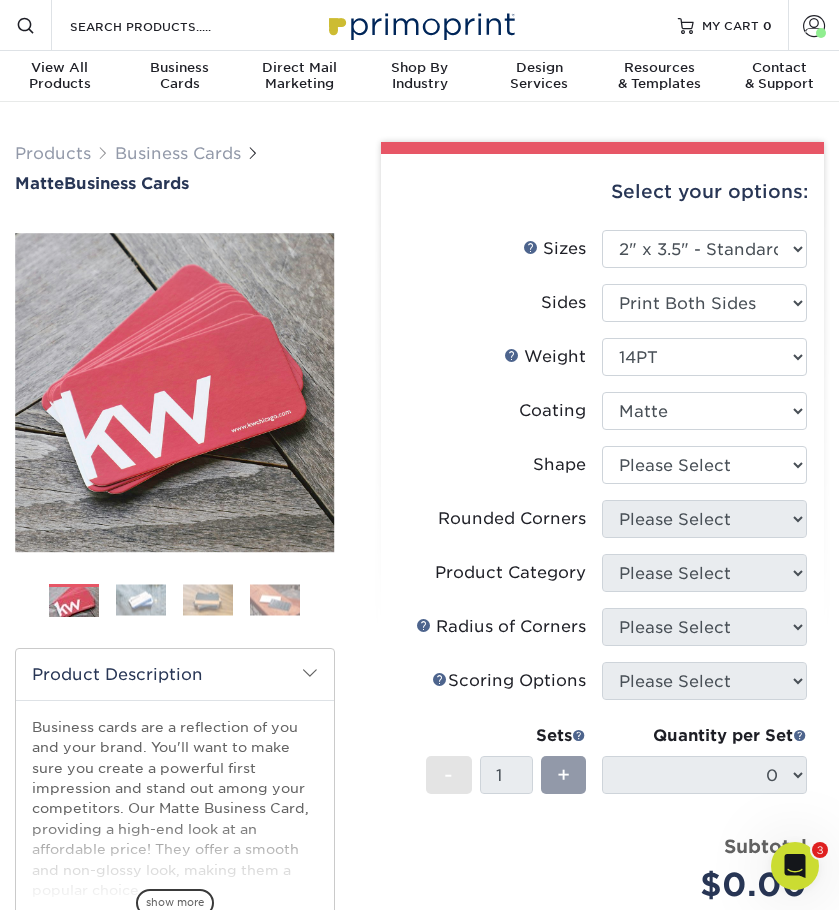 click at bounding box center (704, 411) 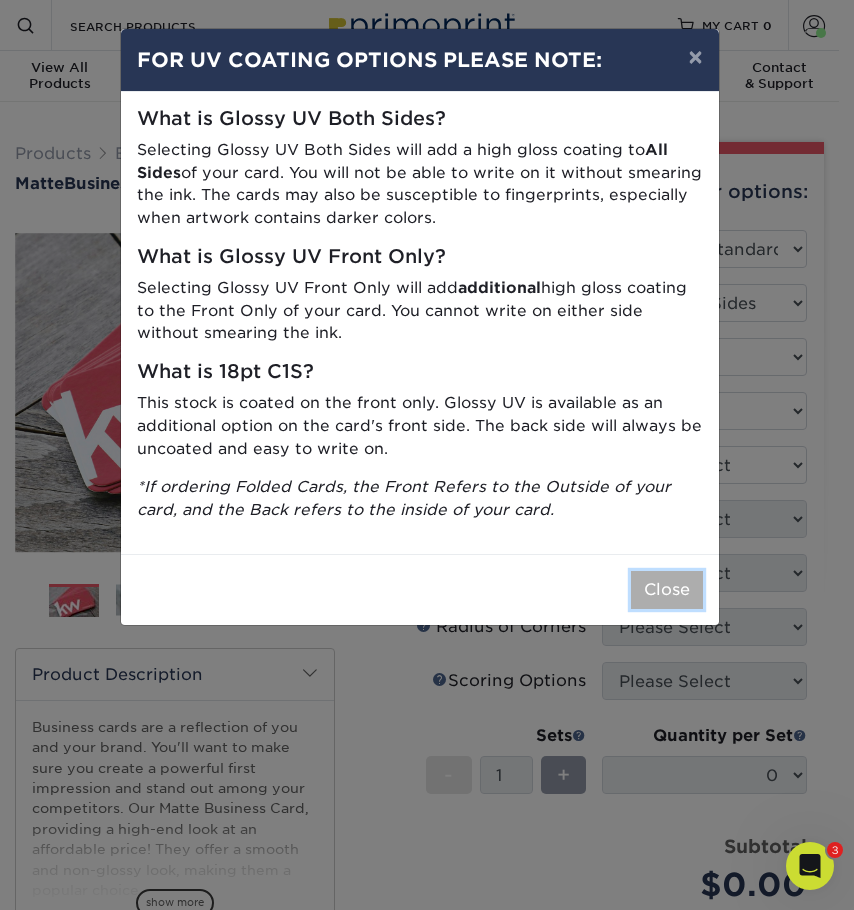 click on "Close" at bounding box center [667, 590] 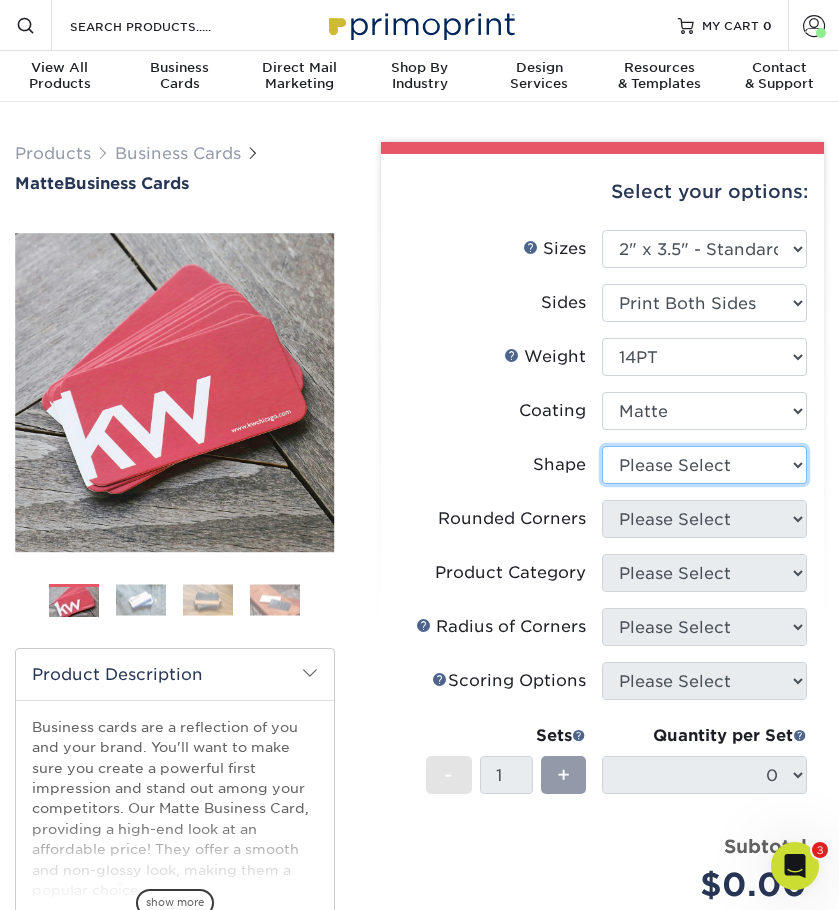 drag, startPoint x: 717, startPoint y: 467, endPoint x: 718, endPoint y: 480, distance: 13.038404 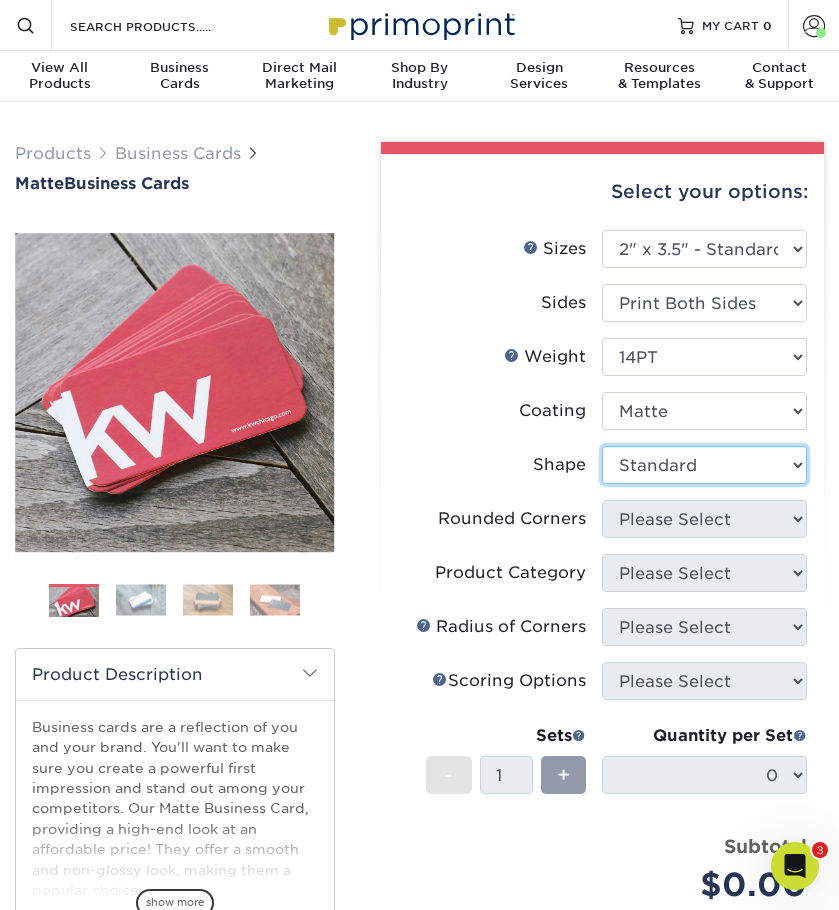 click on "Please Select Standard" at bounding box center (704, 465) 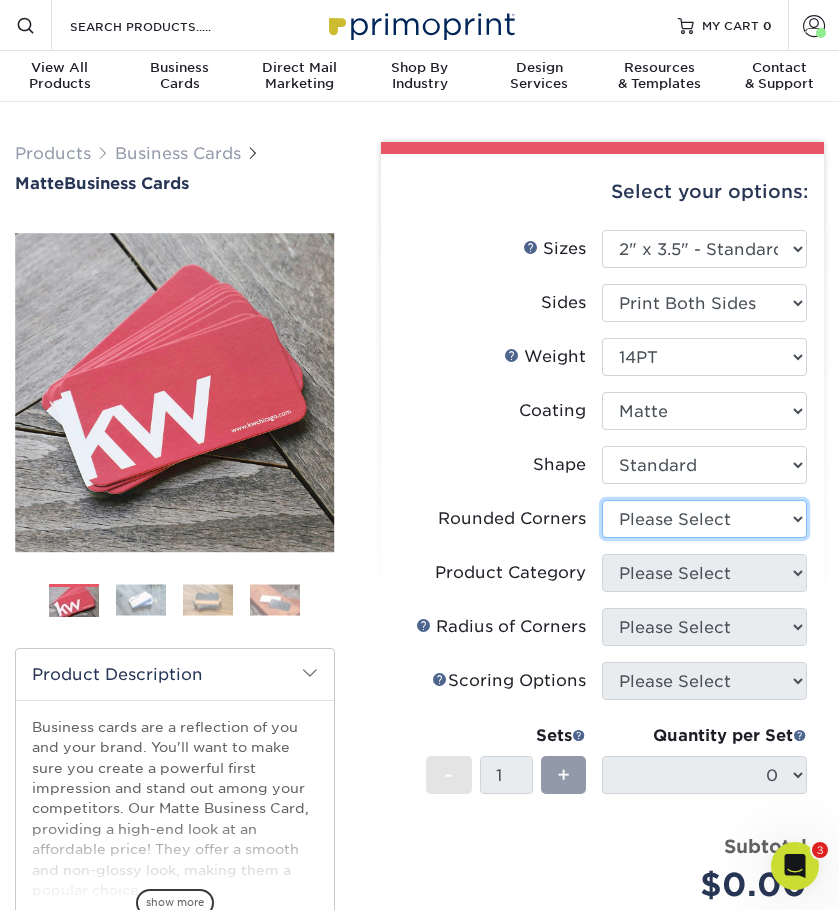 click on "Please Select
Yes - Round 2 Corners                                                    Yes - Round 4 Corners                                                    No" at bounding box center [704, 519] 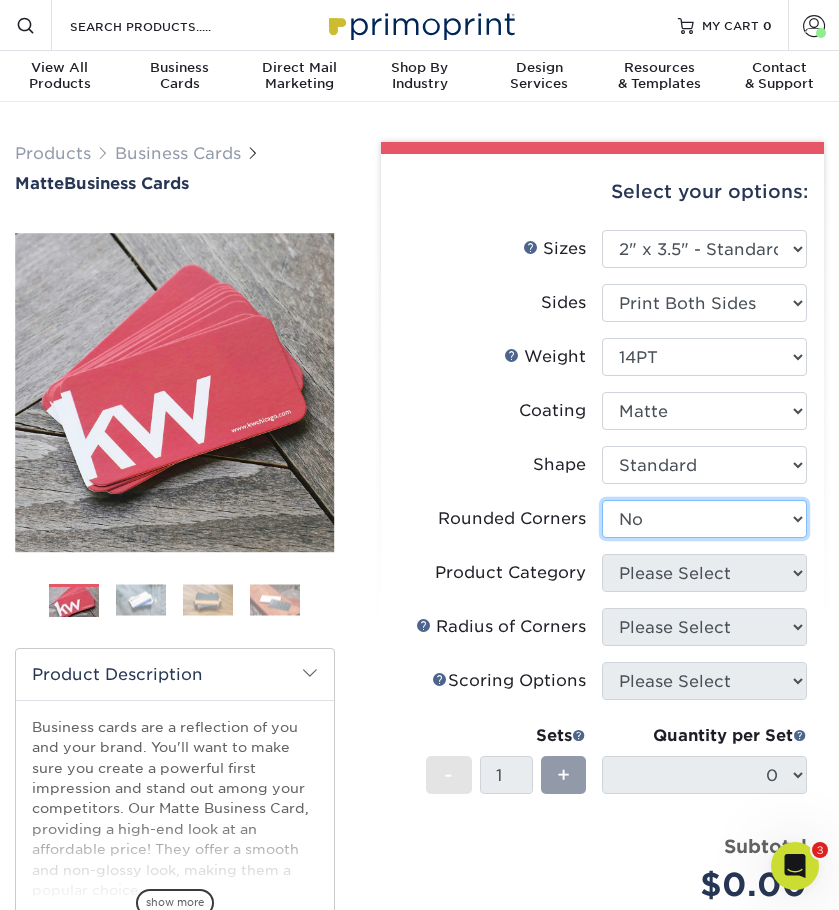 click on "Please Select
Yes - Round 2 Corners                                                    Yes - Round 4 Corners                                                    No" at bounding box center [704, 519] 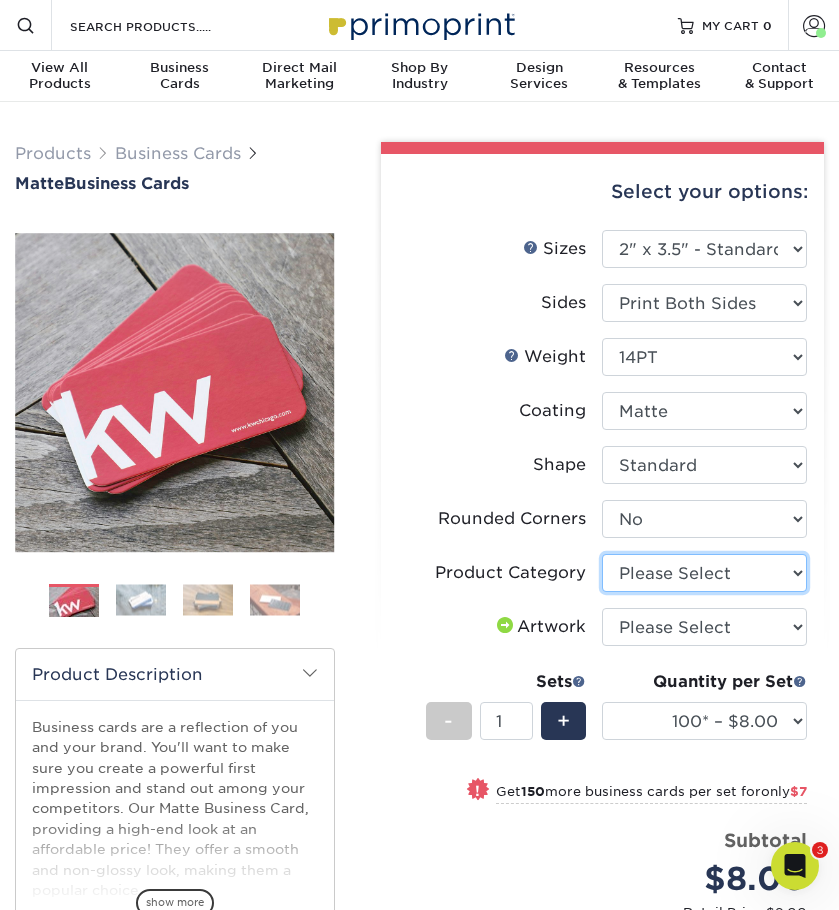 click on "Please Select Business Cards" at bounding box center (704, 573) 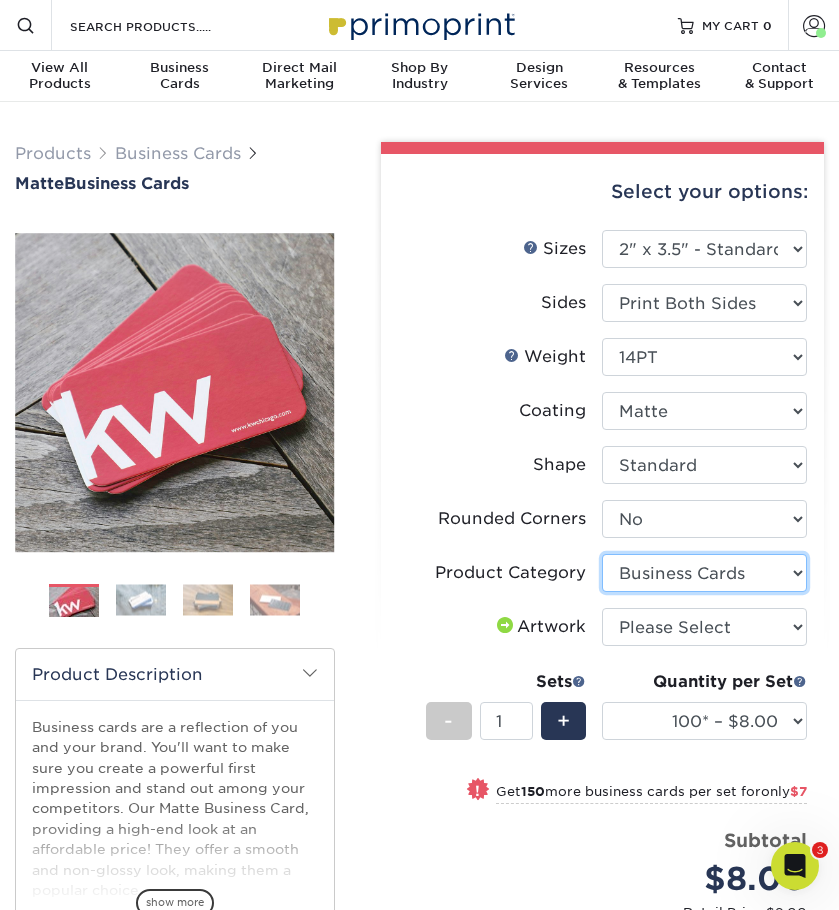 click on "Please Select Business Cards" at bounding box center (704, 573) 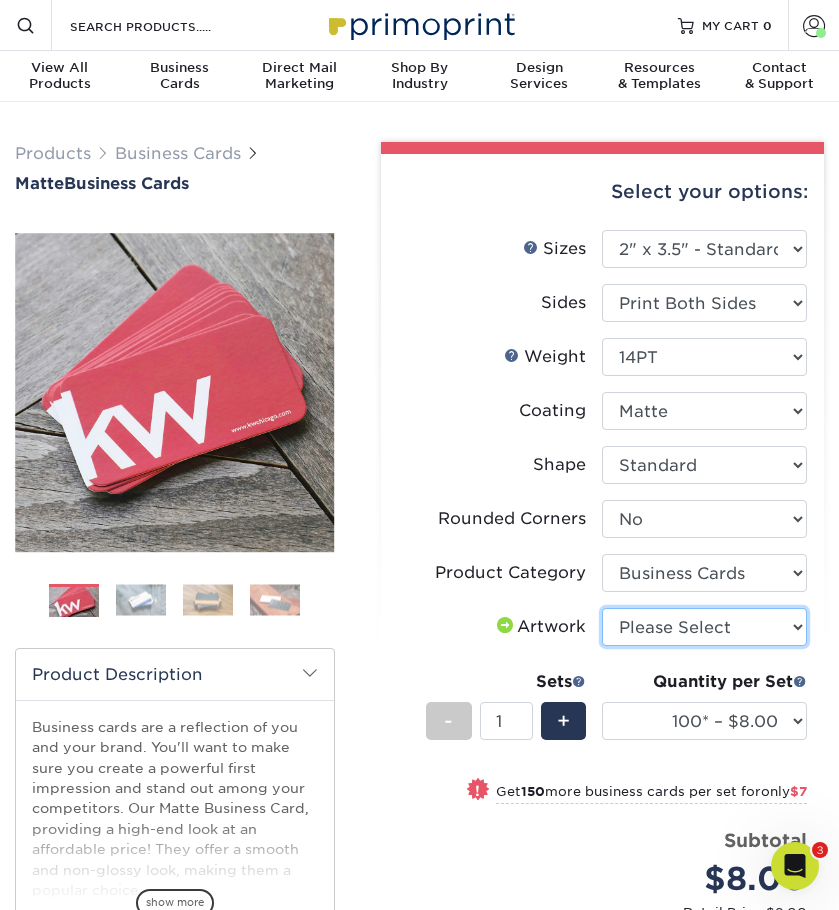click on "Please Select I will upload files I need a design - $100" at bounding box center [704, 627] 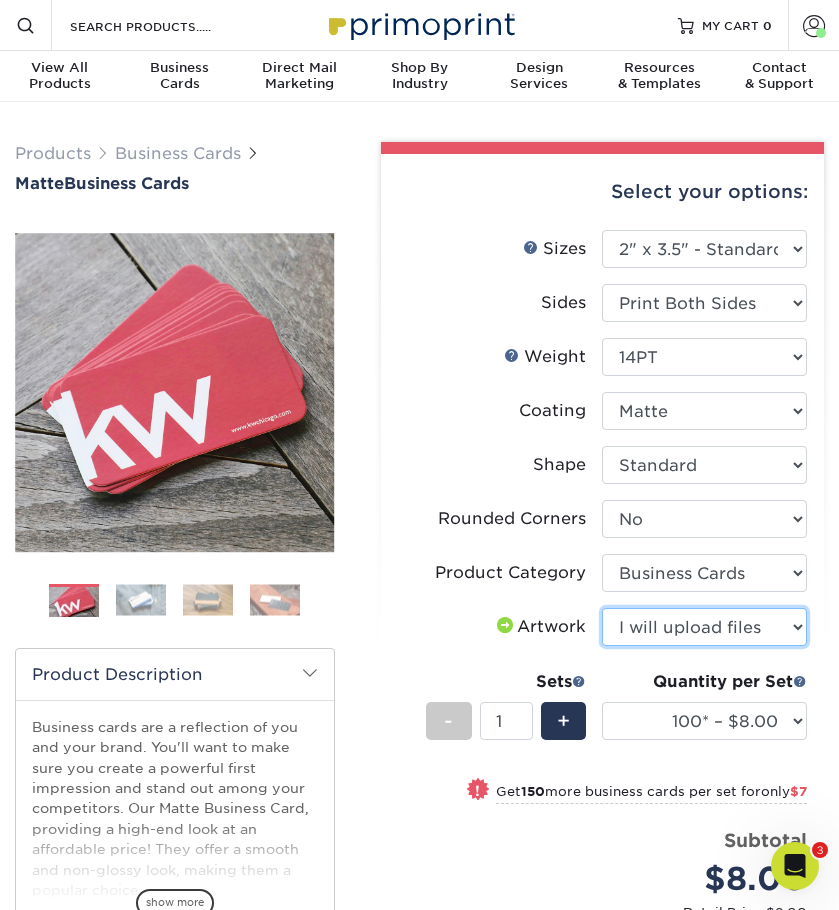 click on "Please Select I will upload files I need a design - $100" at bounding box center [704, 627] 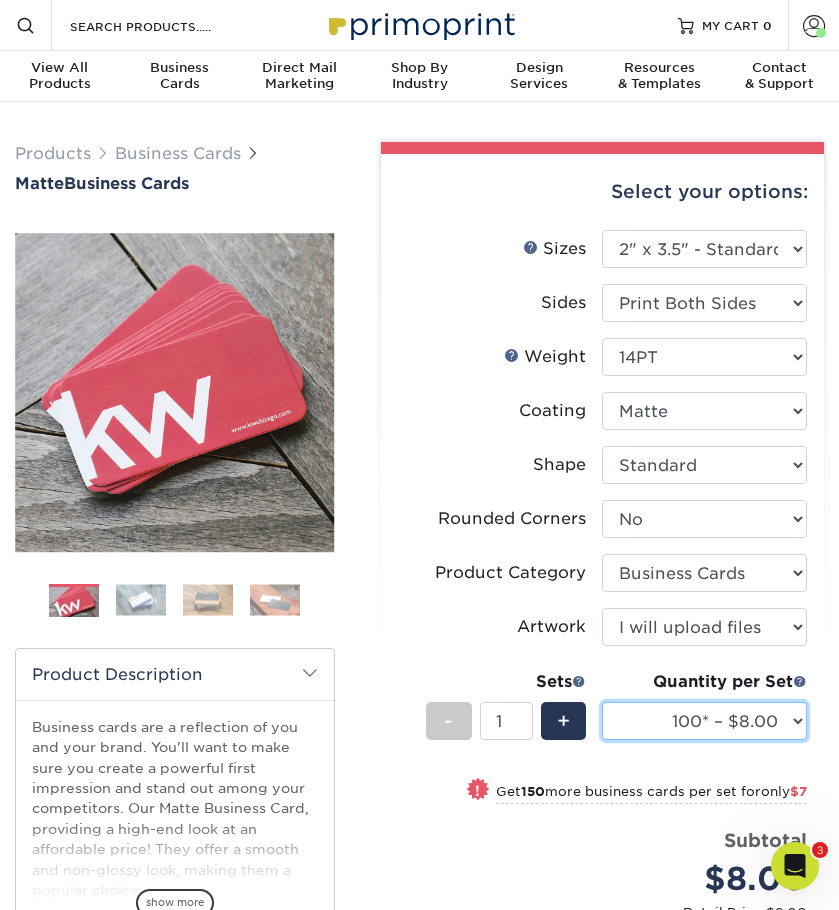click on "100* – $8.00 250* – $15.00 500 – $30.00 1000 – $37.00 2500 – $66.00 5000 – $127.00 7500 – $182.00 10000 – $223.00 15000 – $329.00 20000 – $431.00 25000 – $534.00 30000 – $636.00 35000 – $739.00 40000 – $841.00 45000 – $940.00 50000 – $1039.00 55000 – $1135.00 60000 – $1234.00 65000 – $1333.00 70000 – $1429.00 75000 – $1524.00 80000 – $1620.00 85000 – $1688.00 90000 – $1808.00 95000 – $1904.00 100000 – $1993.00" at bounding box center [704, 721] 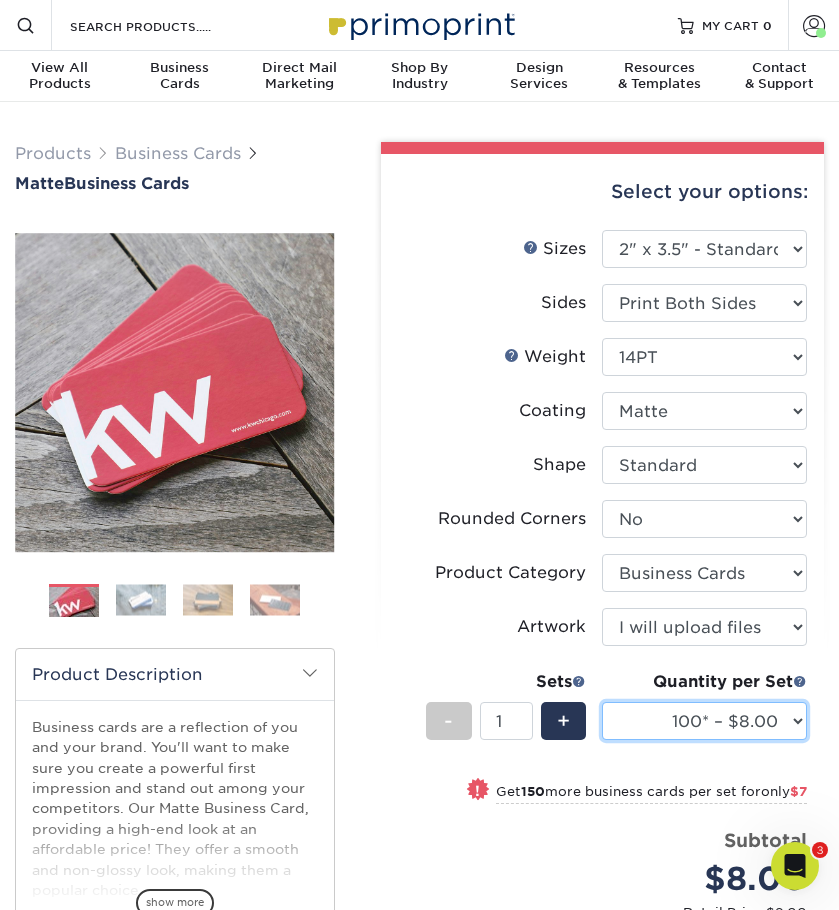 select on "250* – $15.00" 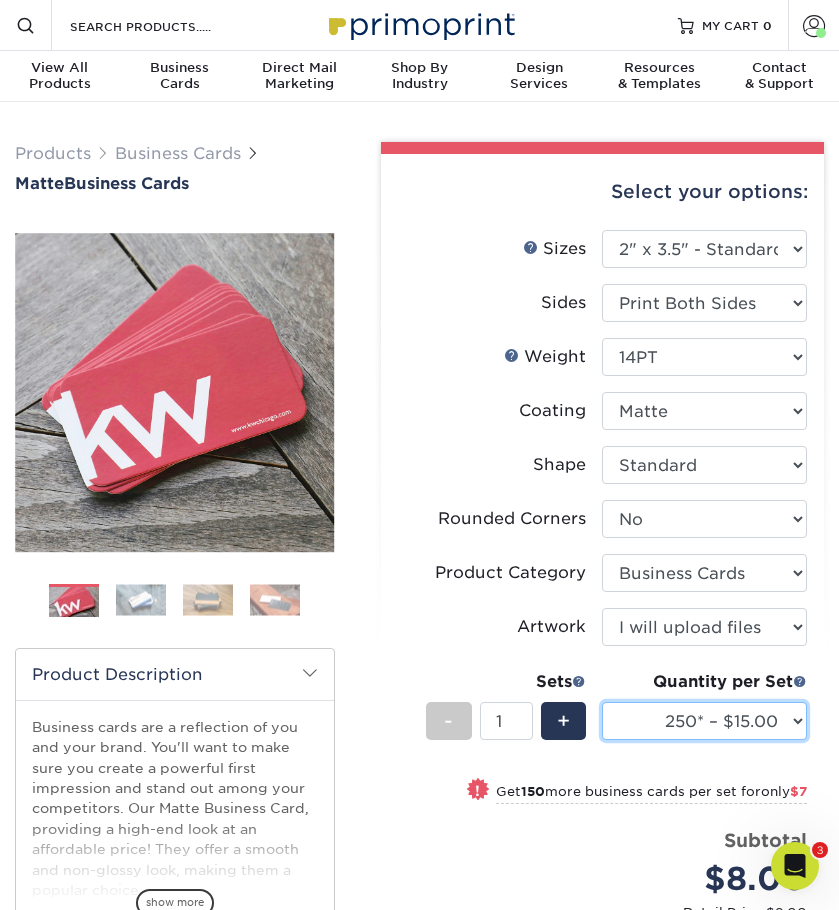 click on "100* – $8.00 250* – $15.00 500 – $30.00 1000 – $37.00 2500 – $66.00 5000 – $127.00 7500 – $182.00 10000 – $223.00 15000 – $329.00 20000 – $431.00 25000 – $534.00 30000 – $636.00 35000 – $739.00 40000 – $841.00 45000 – $940.00 50000 – $1039.00 55000 – $1135.00 60000 – $1234.00 65000 – $1333.00 70000 – $1429.00 75000 – $1524.00 80000 – $1620.00 85000 – $1688.00 90000 – $1808.00 95000 – $1904.00 100000 – $1993.00" at bounding box center (704, 721) 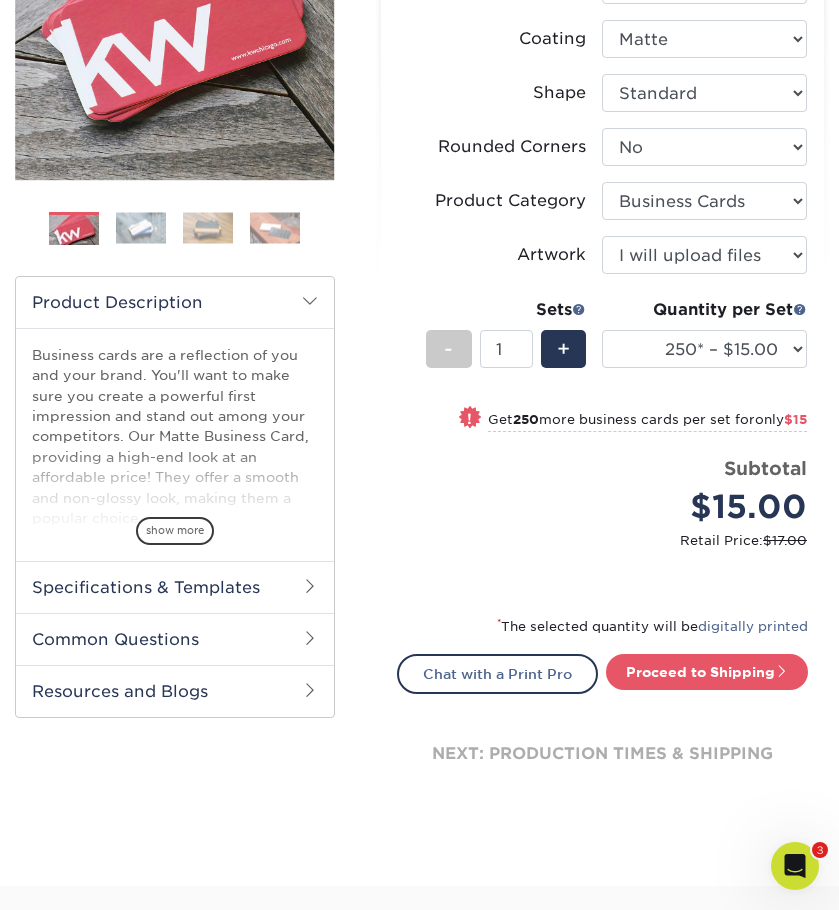scroll, scrollTop: 400, scrollLeft: 0, axis: vertical 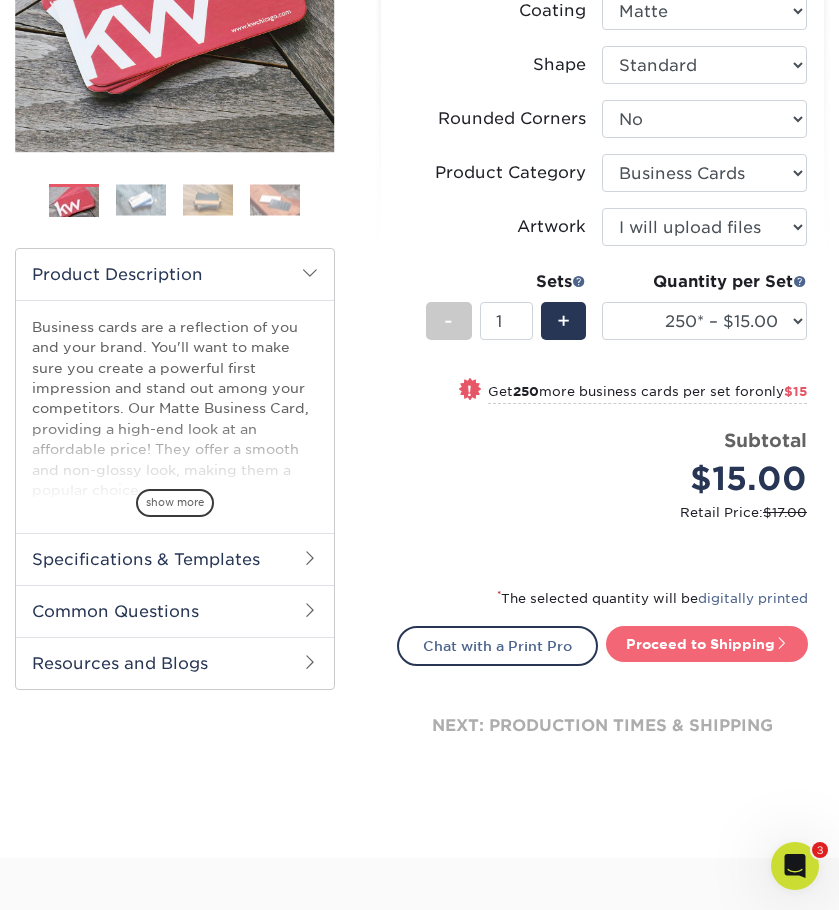 click on "Proceed to Shipping" at bounding box center (707, 644) 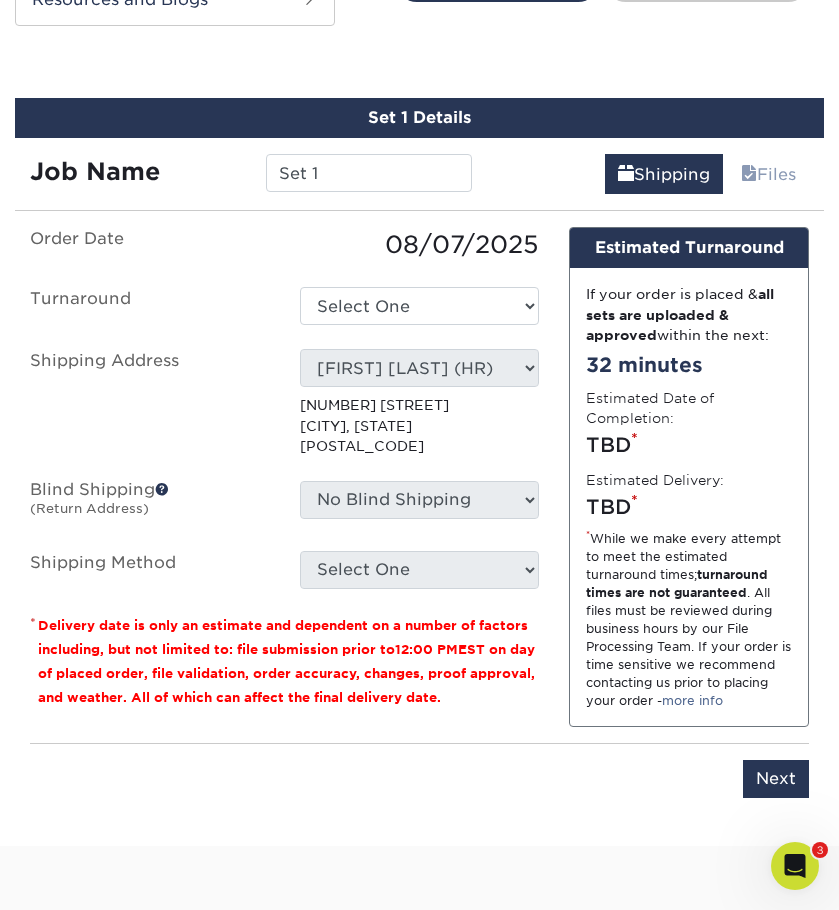 scroll, scrollTop: 1080, scrollLeft: 0, axis: vertical 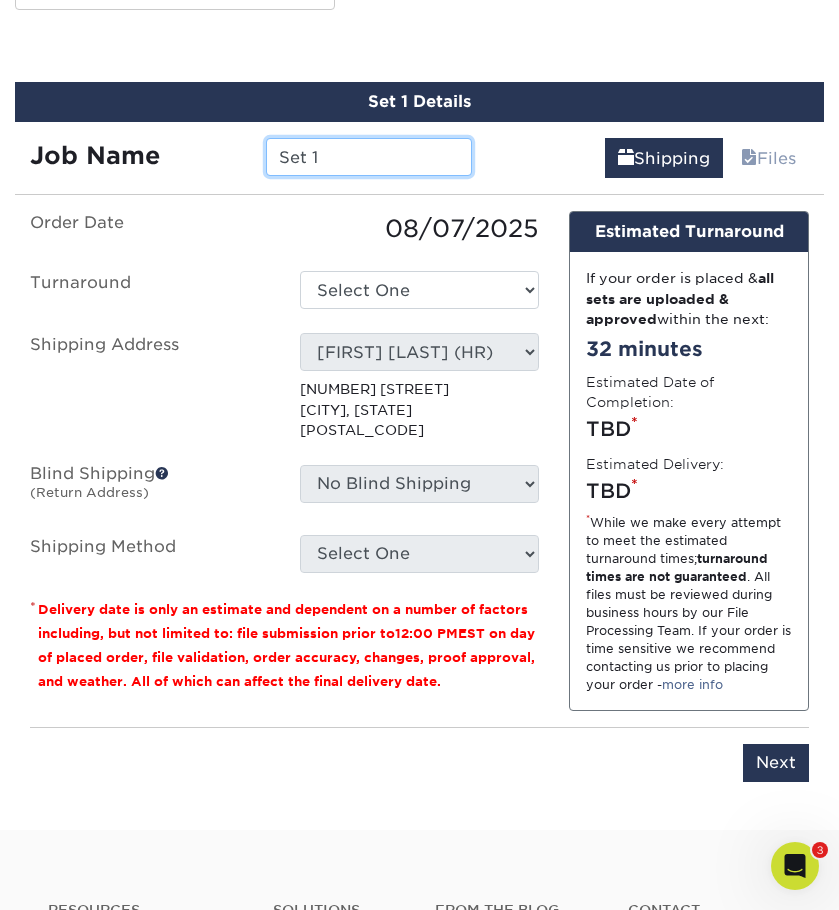 drag, startPoint x: 329, startPoint y: 165, endPoint x: 238, endPoint y: 159, distance: 91.197586 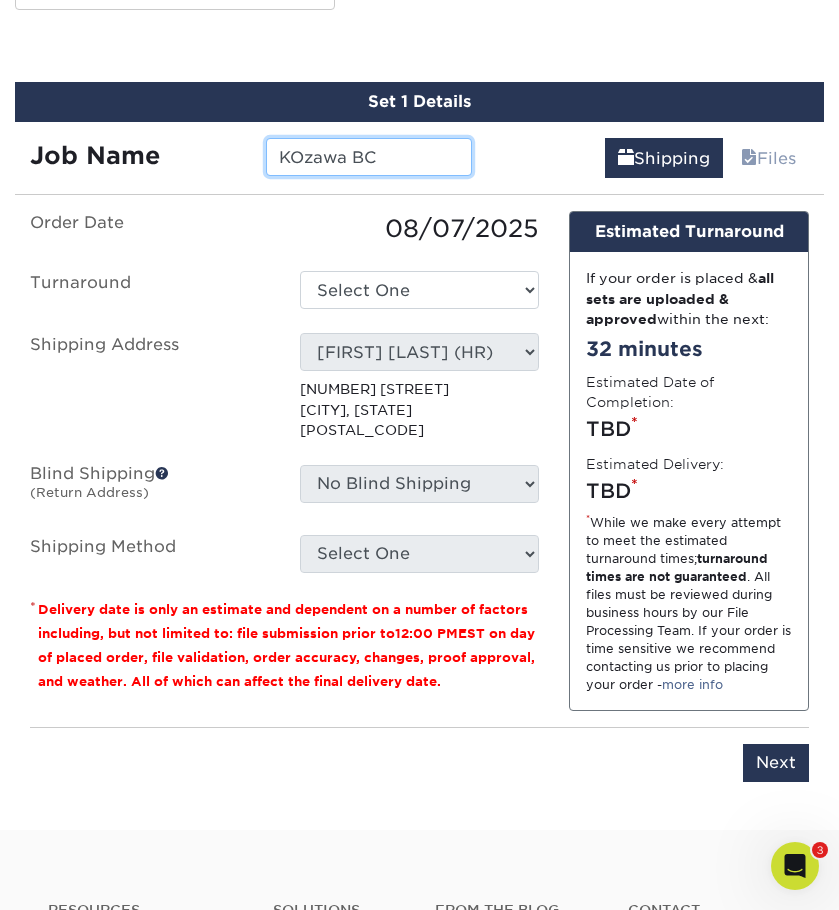 type on "KOzawa BC" 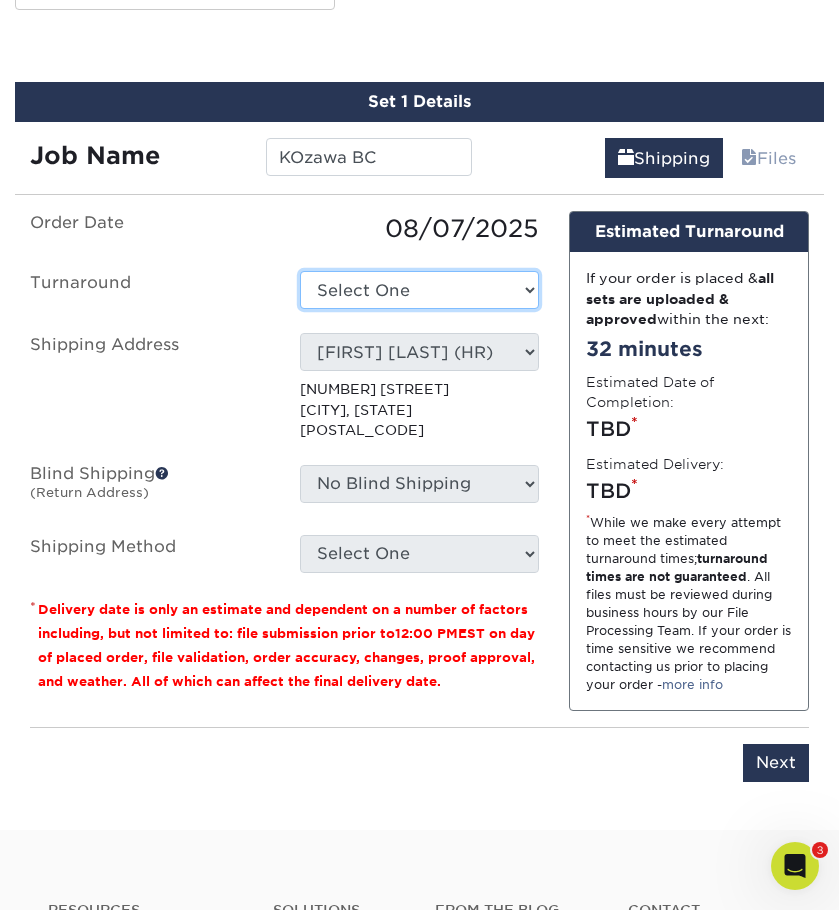 click on "Select One 2-4 Business Days 2 Day Next Business Day" at bounding box center [420, 290] 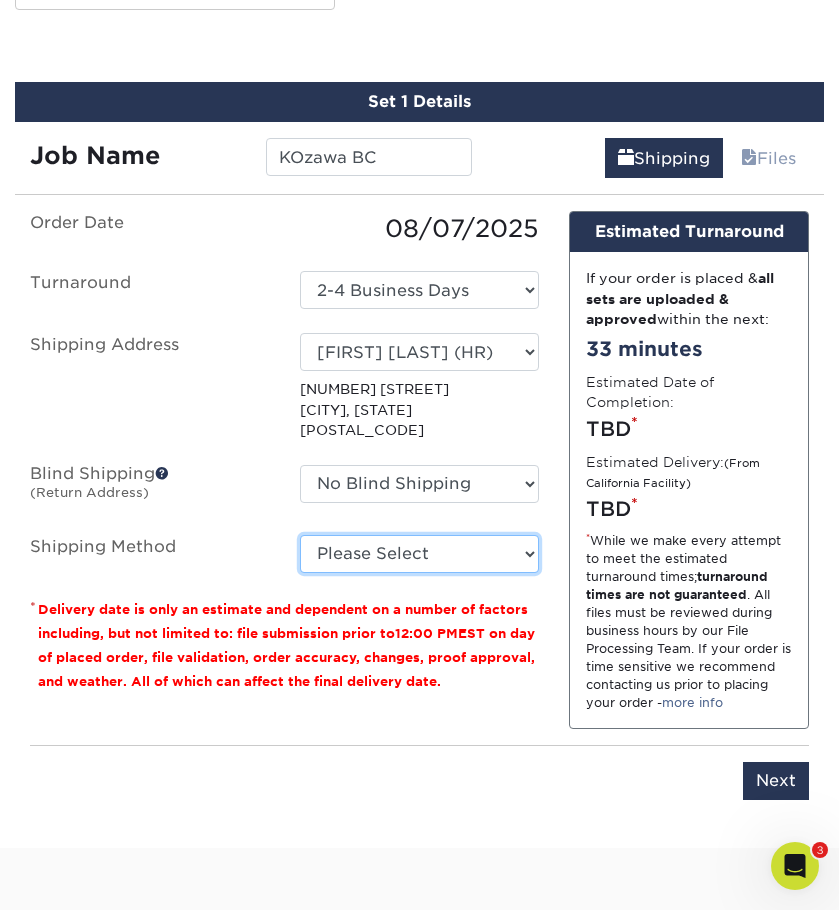 click on "Please Select Ground Shipping (+$7.84) 3 Day Shipping Service (+$15.39) 2 Day Air Shipping (+$15.86) Next Day Shipping by 5pm (+$18.33) Next Day Shipping by 12 noon (+$19.43) Next Day Air Early A.M. (+$117.91)" at bounding box center (420, 554) 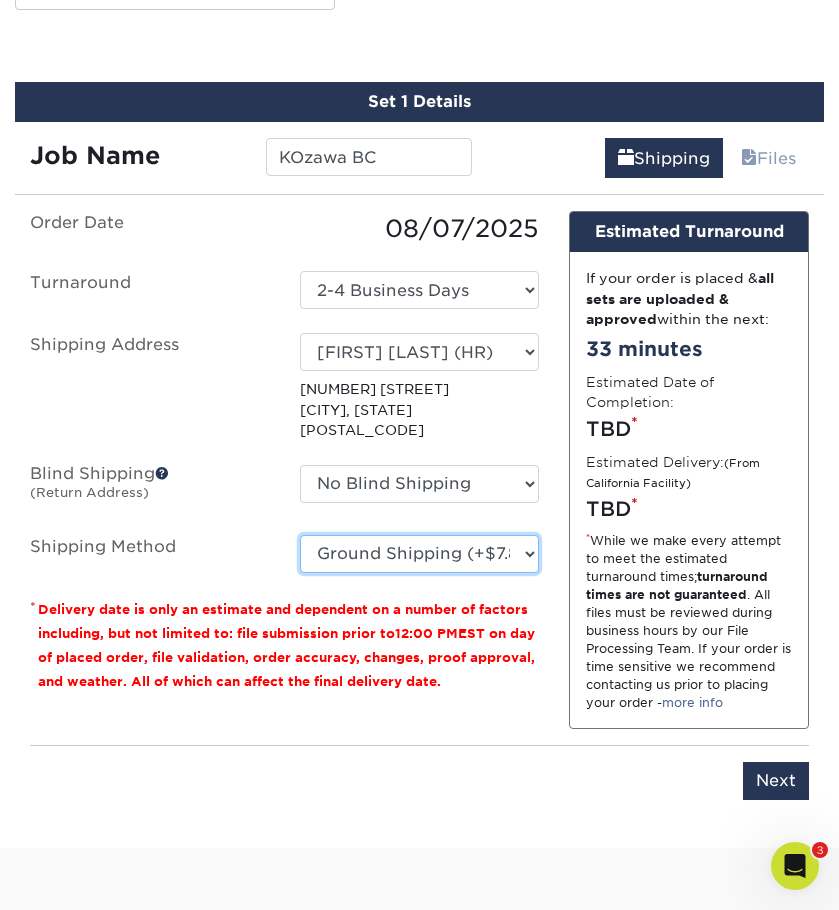 click on "Please Select Ground Shipping (+$7.84) 3 Day Shipping Service (+$15.39) 2 Day Air Shipping (+$15.86) Next Day Shipping by 5pm (+$18.33) Next Day Shipping by 12 noon (+$19.43) Next Day Air Early A.M. (+$117.91)" at bounding box center [420, 554] 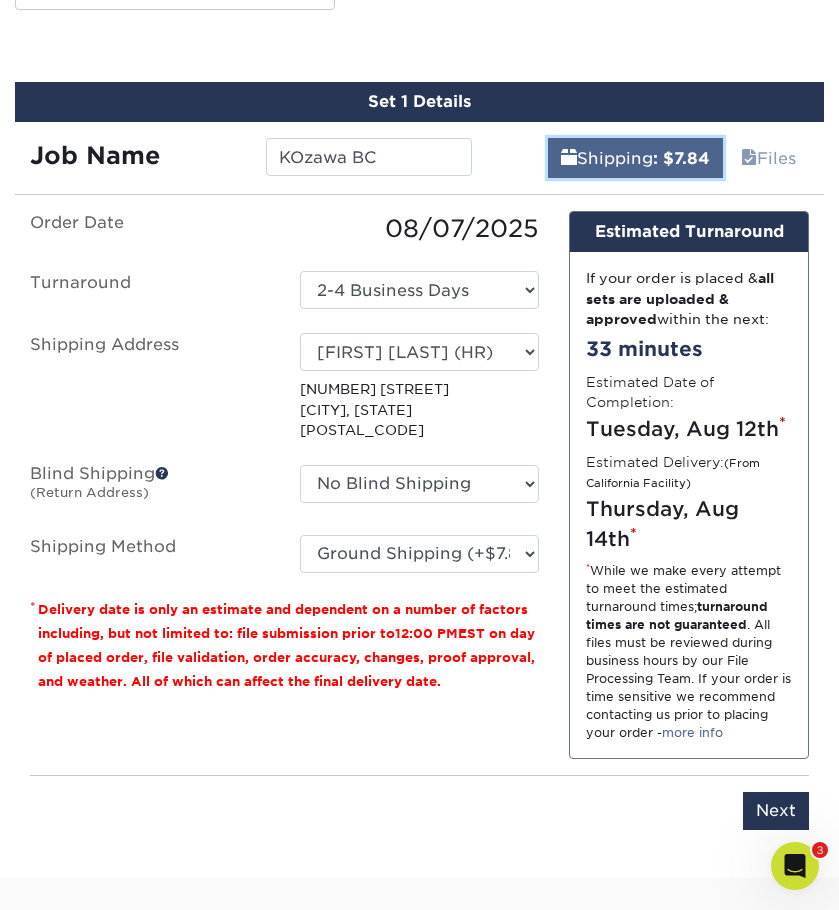 click on "Shipping : $7.84" at bounding box center [635, 158] 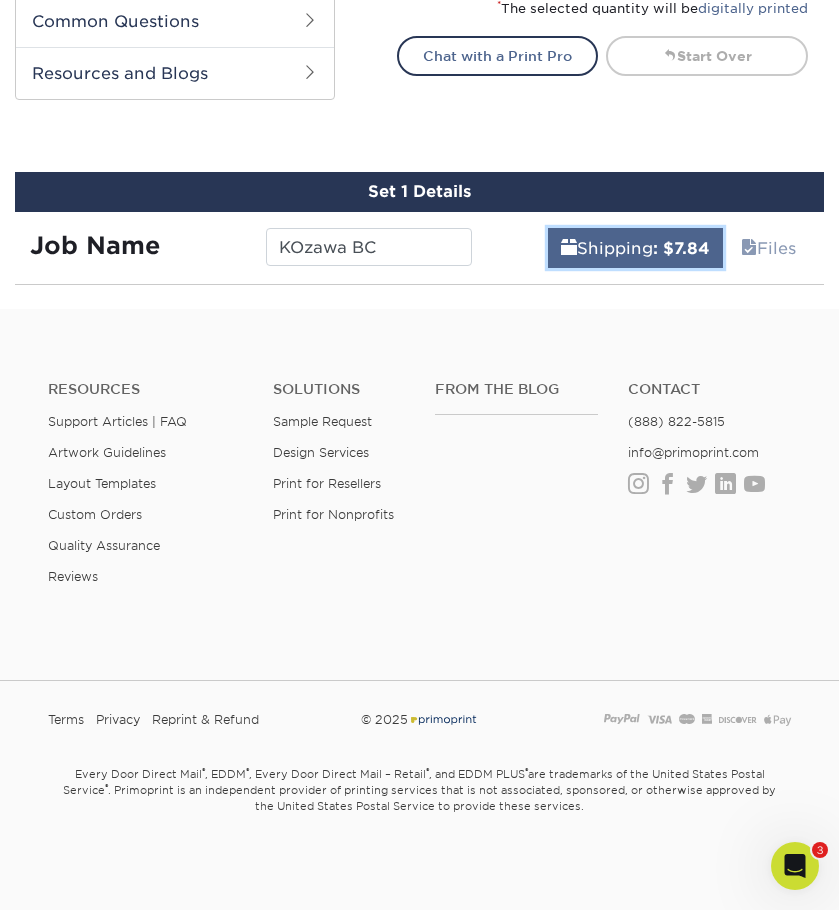 scroll, scrollTop: 990, scrollLeft: 0, axis: vertical 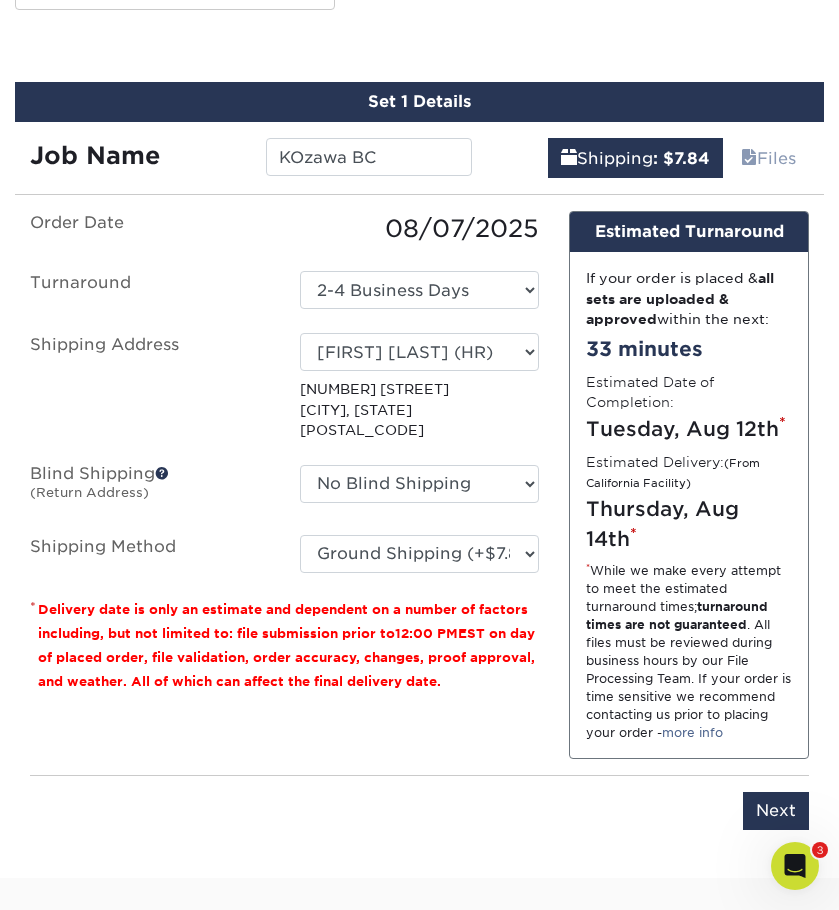 drag, startPoint x: 778, startPoint y: 801, endPoint x: 710, endPoint y: 829, distance: 73.53911 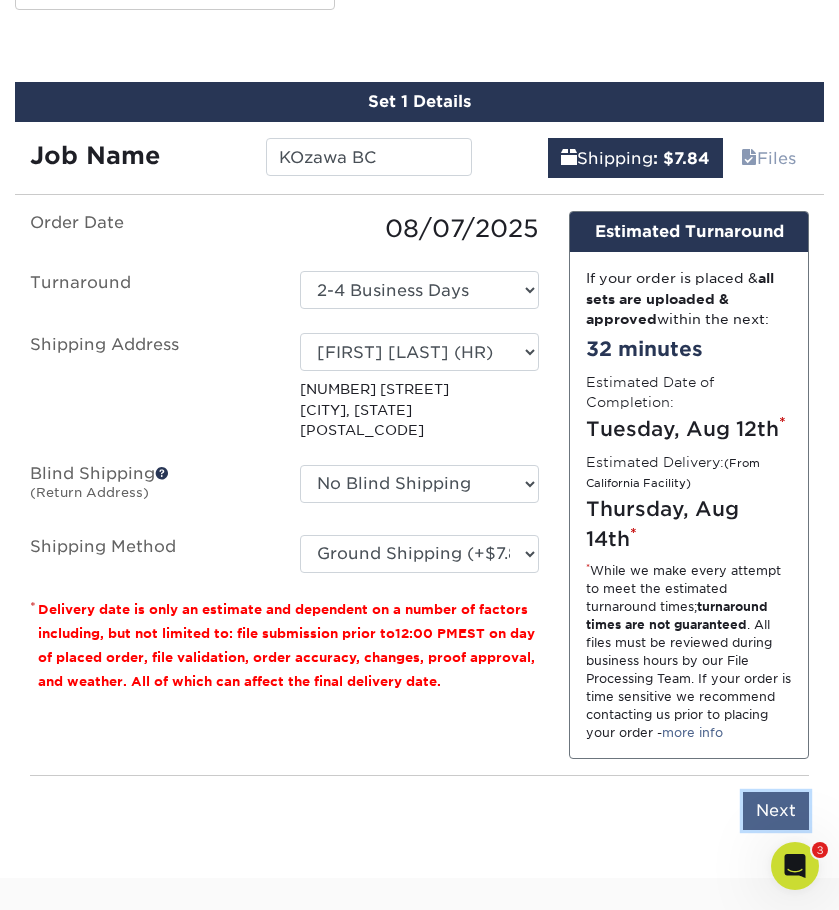 click on "Next" at bounding box center (776, 811) 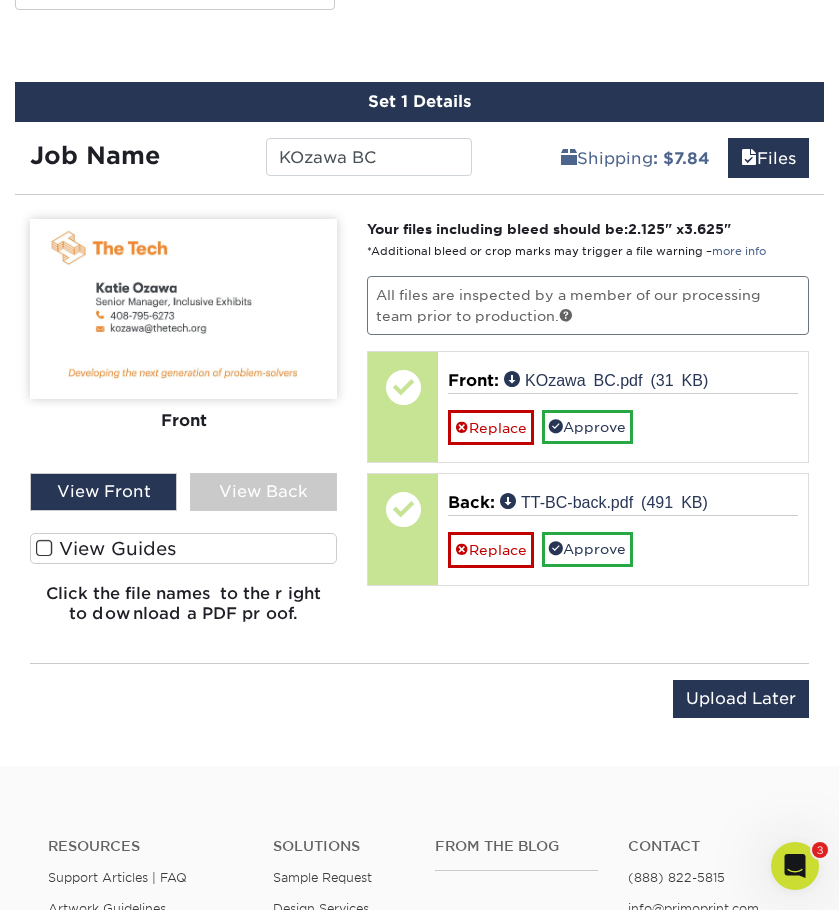 click on "View Back" at bounding box center [263, 492] 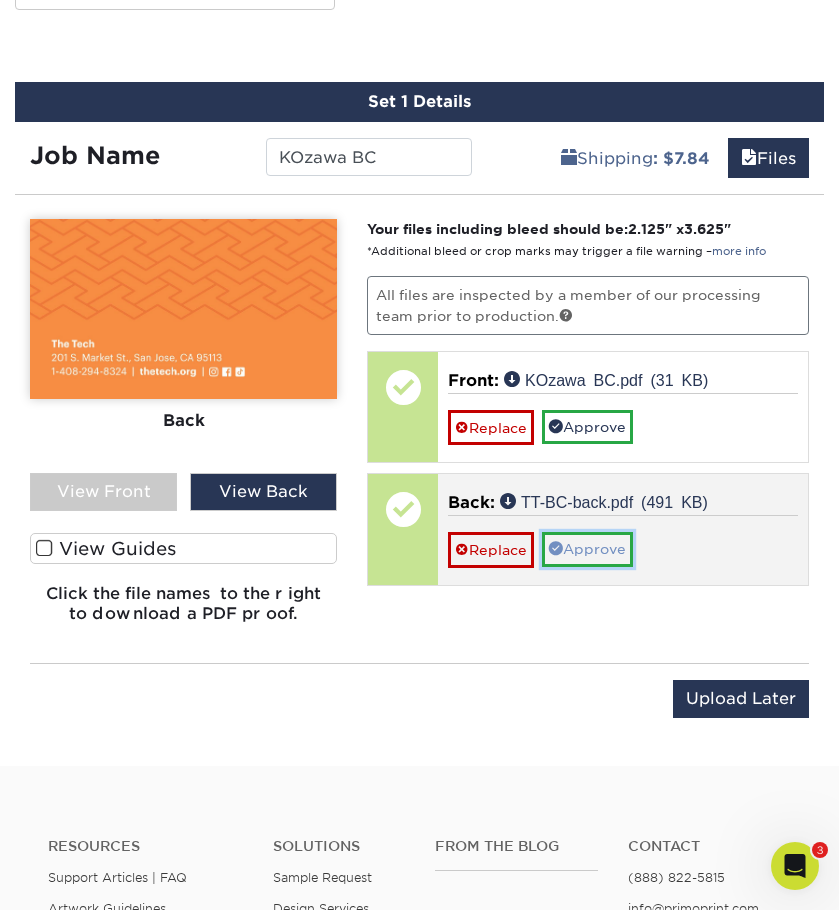 click on "Approve" at bounding box center (587, 549) 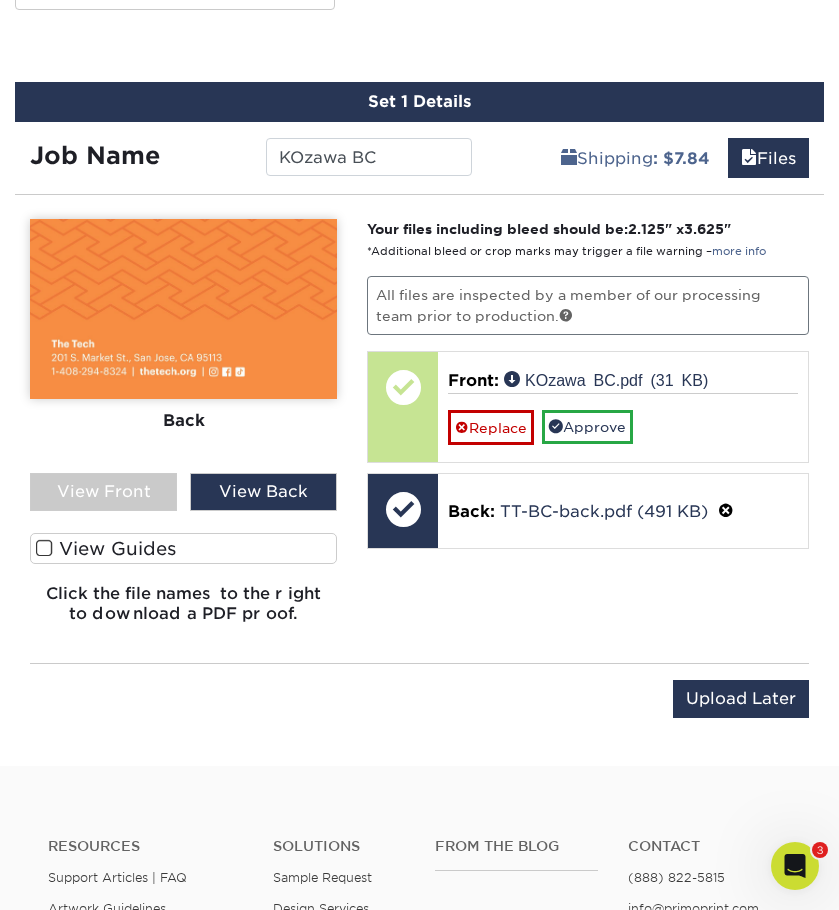 click on "View Front" at bounding box center (103, 492) 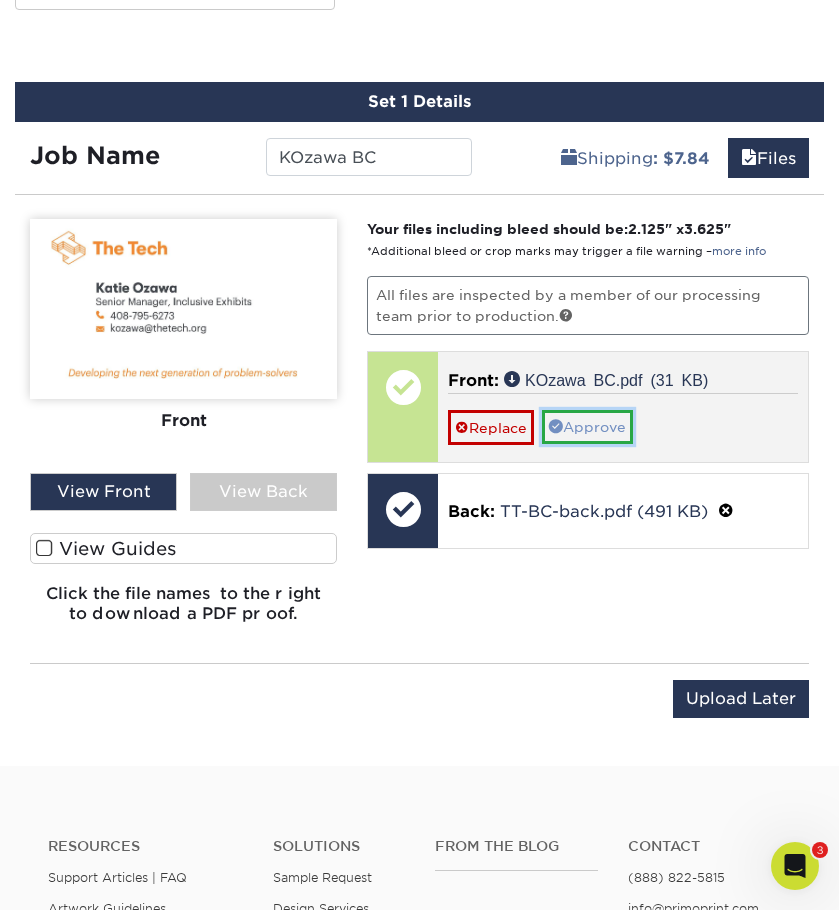 click on "Approve" at bounding box center (587, 427) 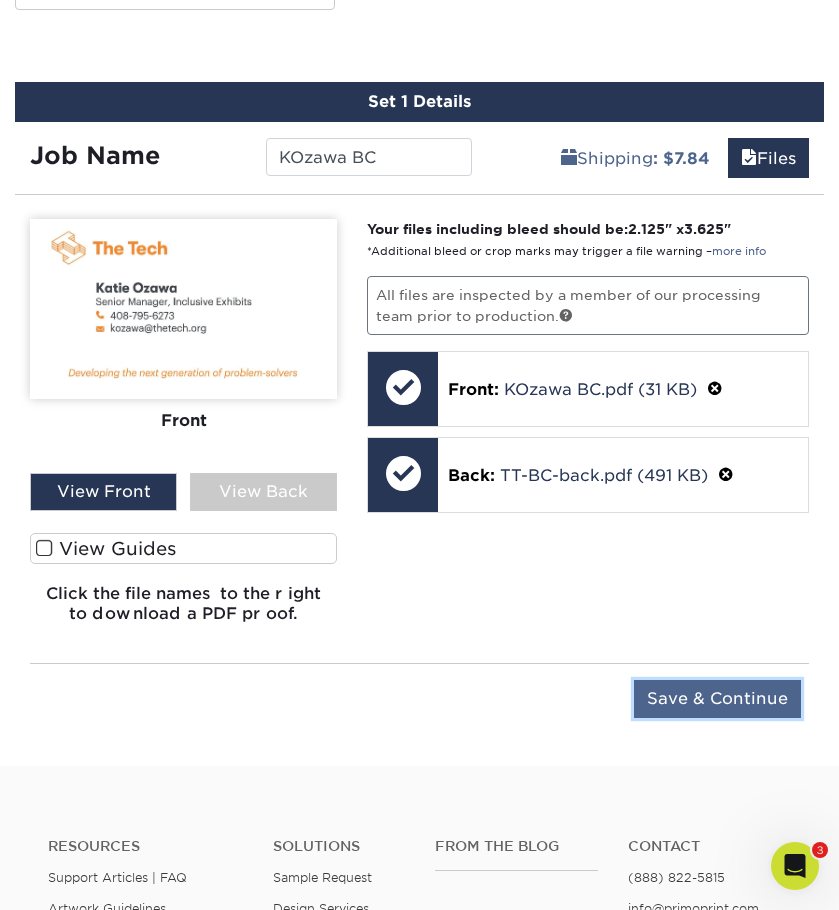 click on "Save & Continue" at bounding box center [717, 699] 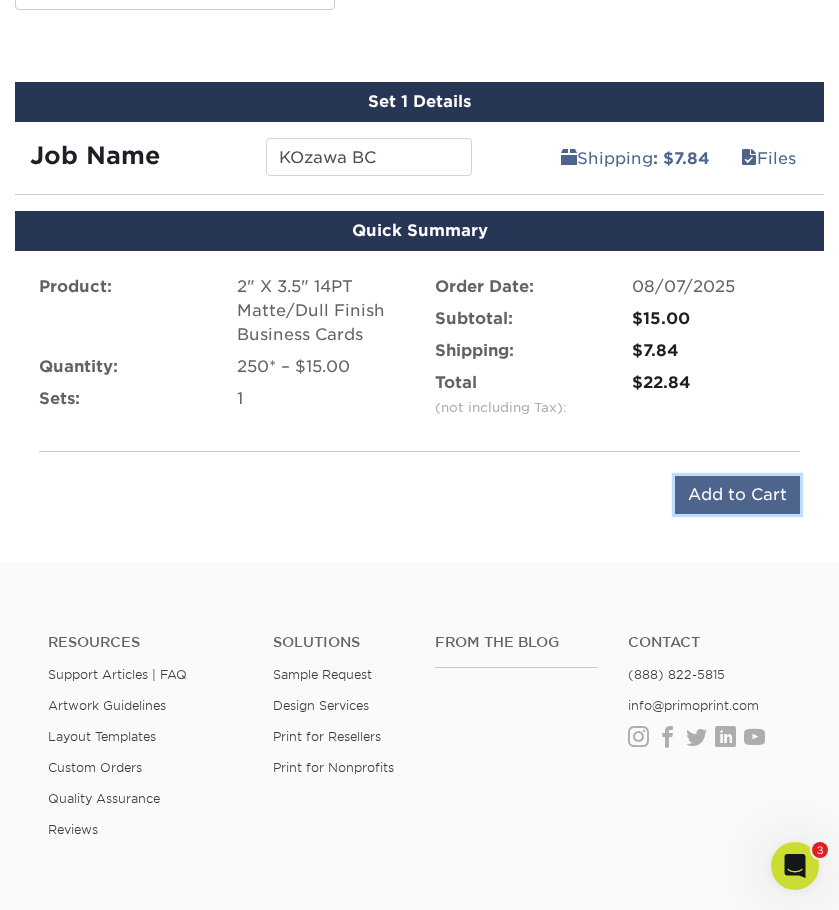 click on "Add to Cart" at bounding box center [737, 495] 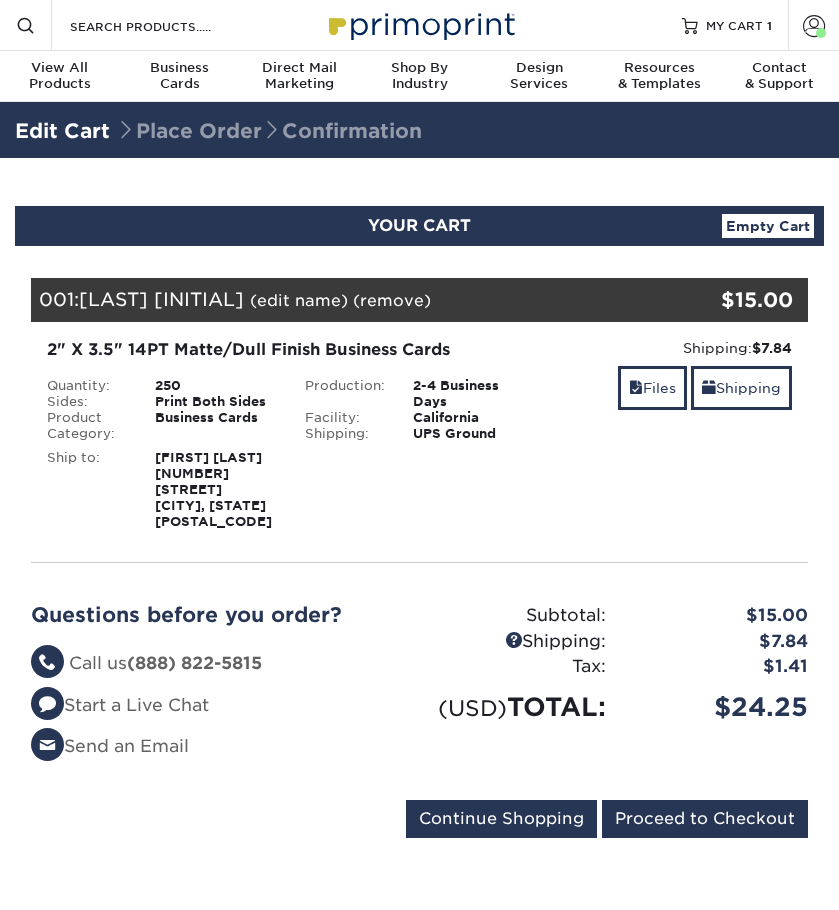 scroll, scrollTop: 0, scrollLeft: 0, axis: both 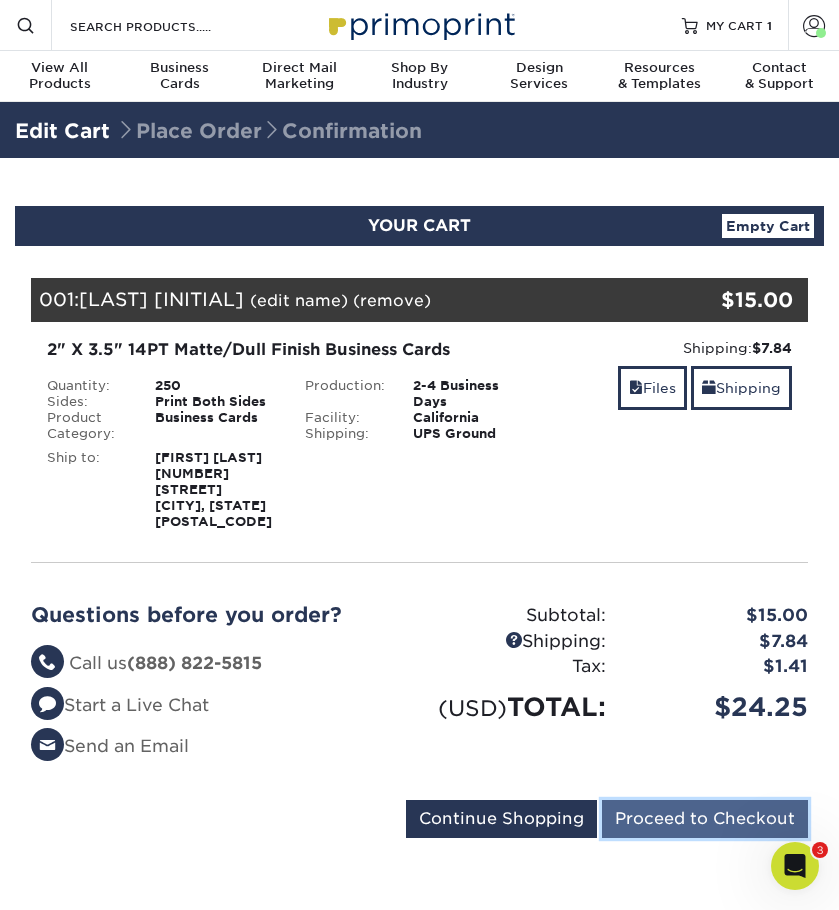 click on "Proceed to Checkout" at bounding box center (705, 819) 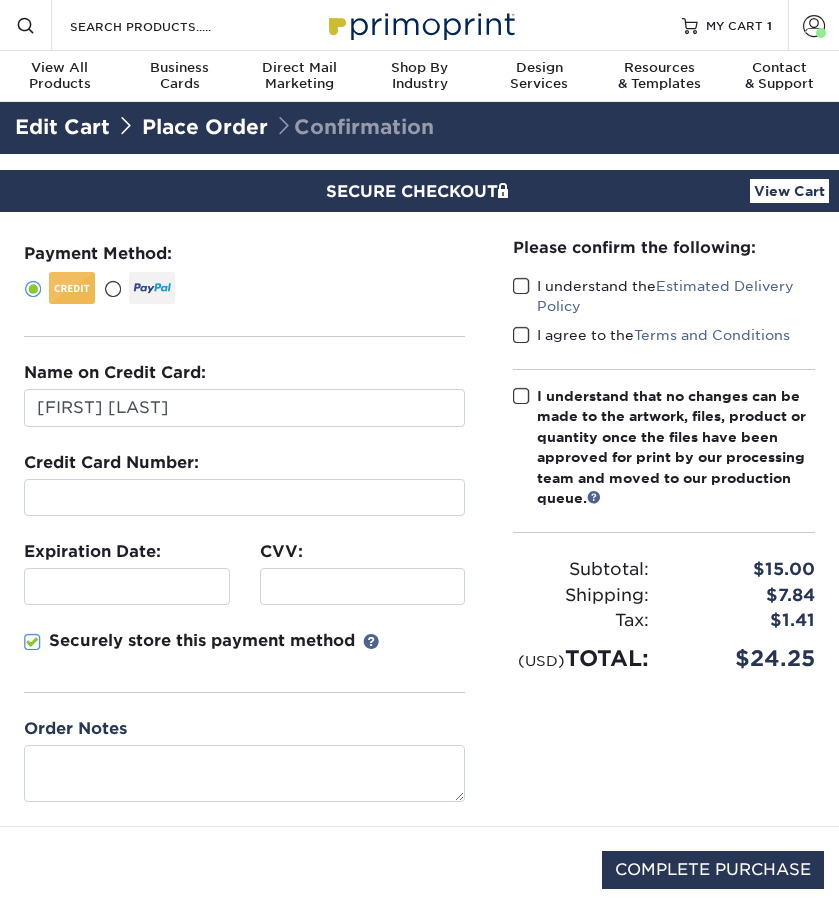 scroll, scrollTop: 0, scrollLeft: 0, axis: both 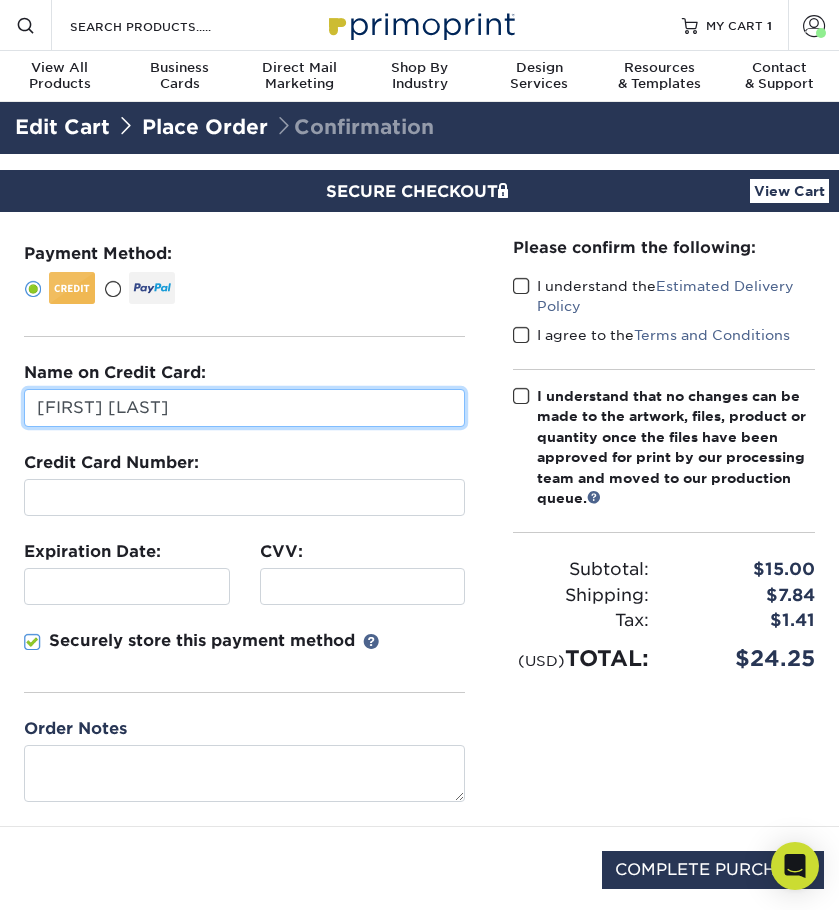 click on "Joe Kim" at bounding box center (244, 408) 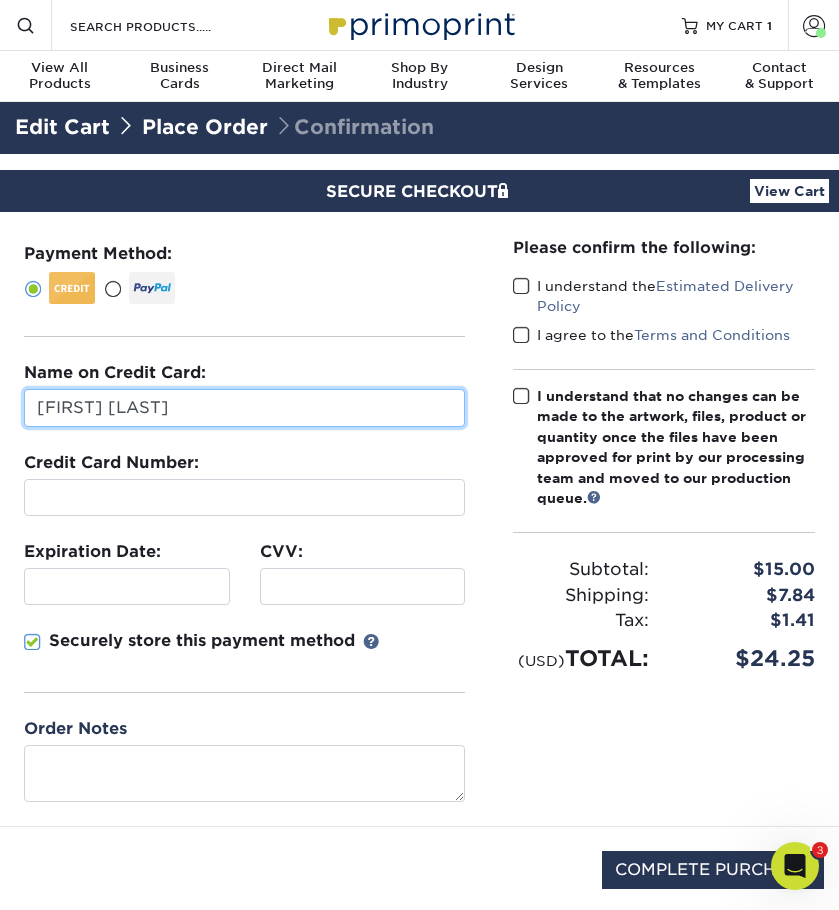 scroll, scrollTop: 0, scrollLeft: 0, axis: both 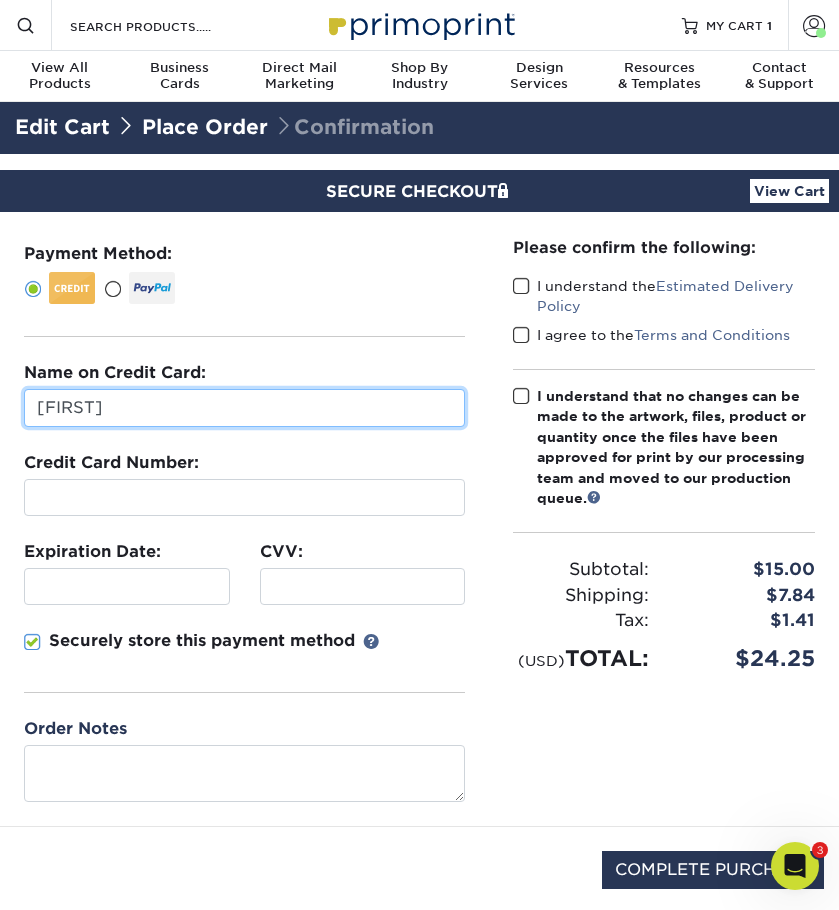 type on "Natalie Alvanez-Taylor" 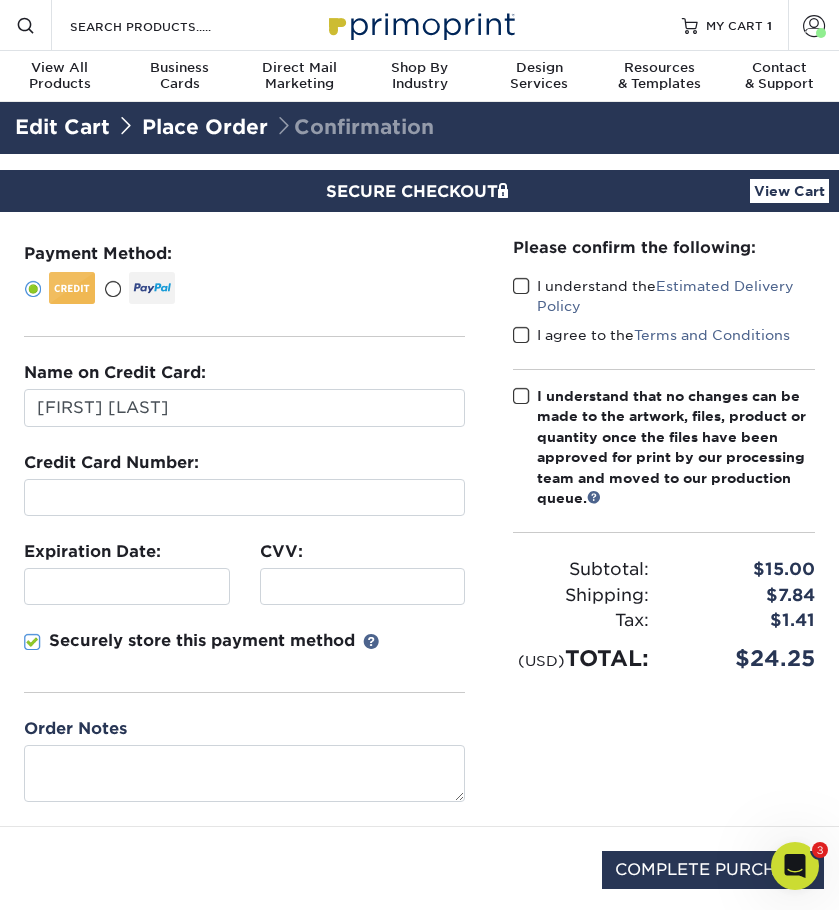 click at bounding box center [127, 586] 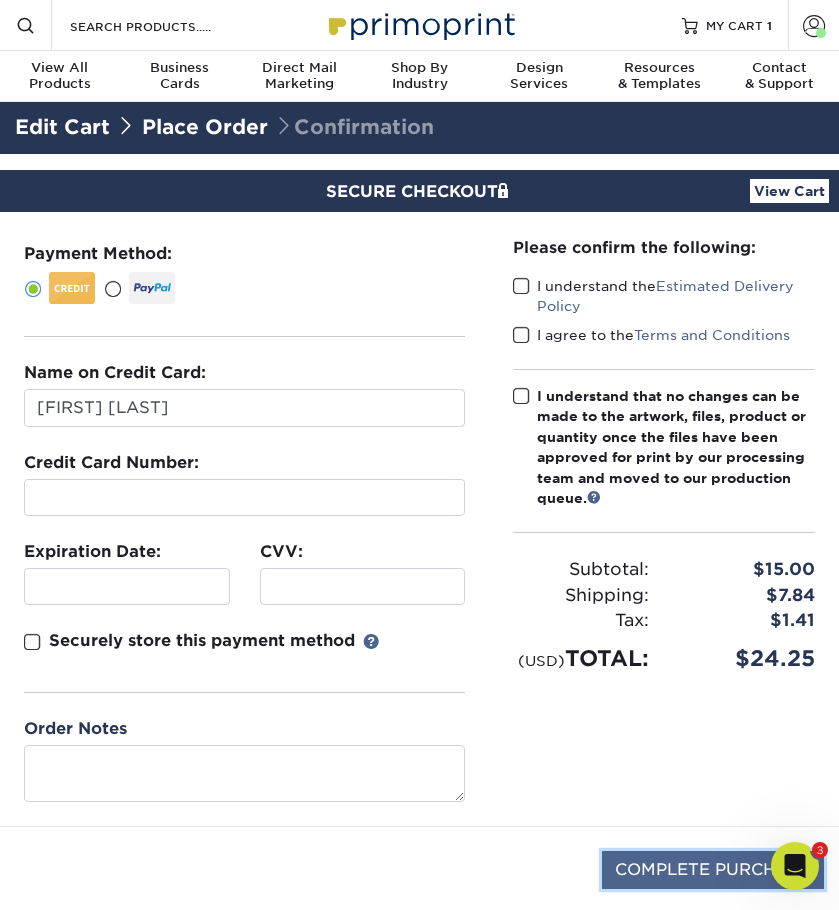 click on "COMPLETE PURCHASE" at bounding box center [713, 870] 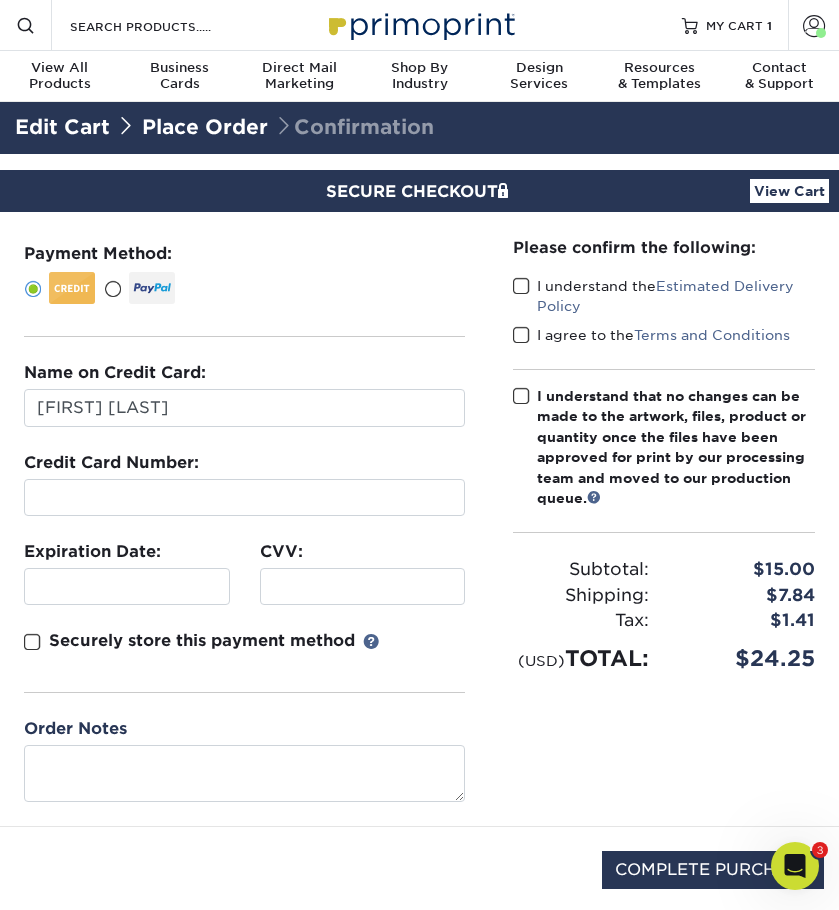 click on "I understand the  Estimated Delivery Policy" at bounding box center (664, 296) 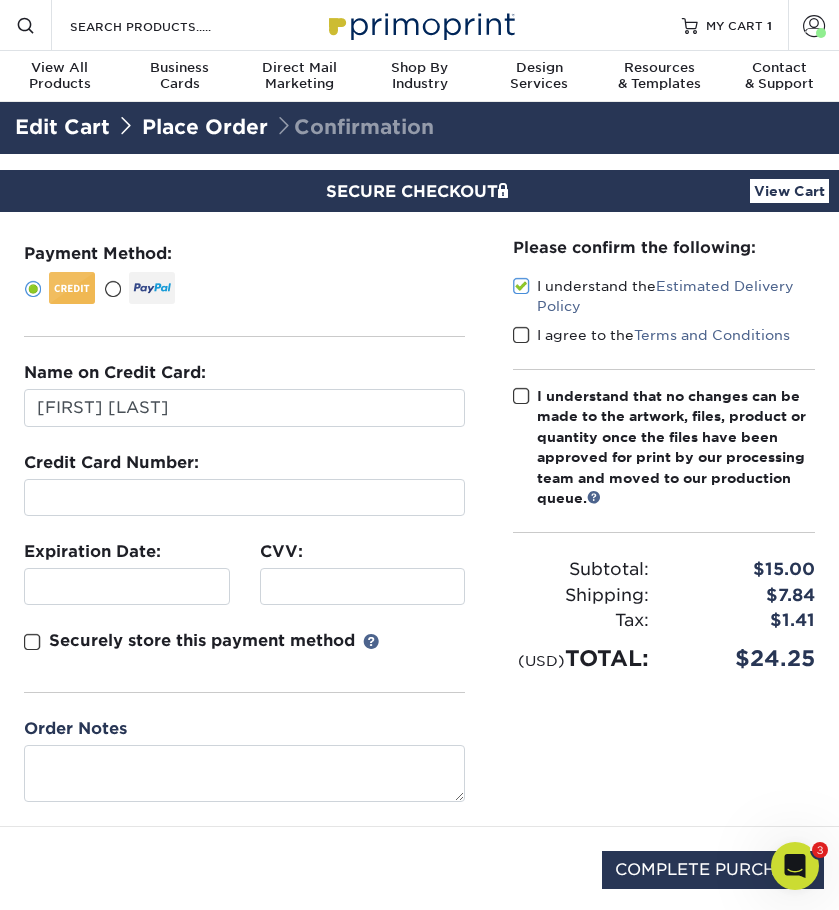 click at bounding box center (521, 335) 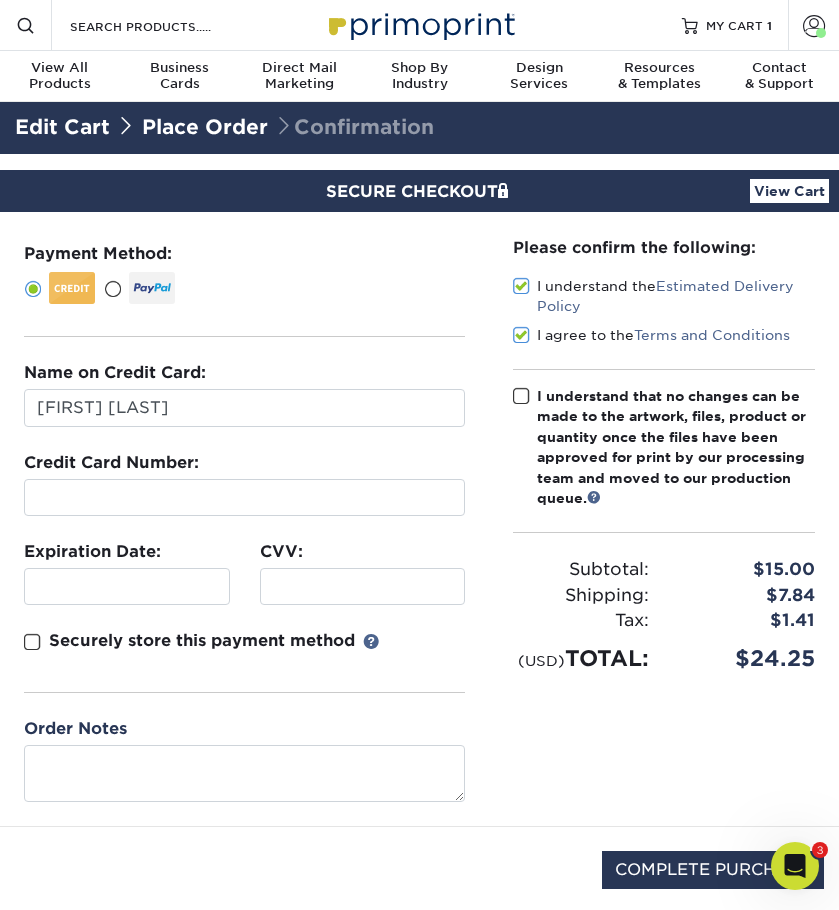 click at bounding box center (521, 396) 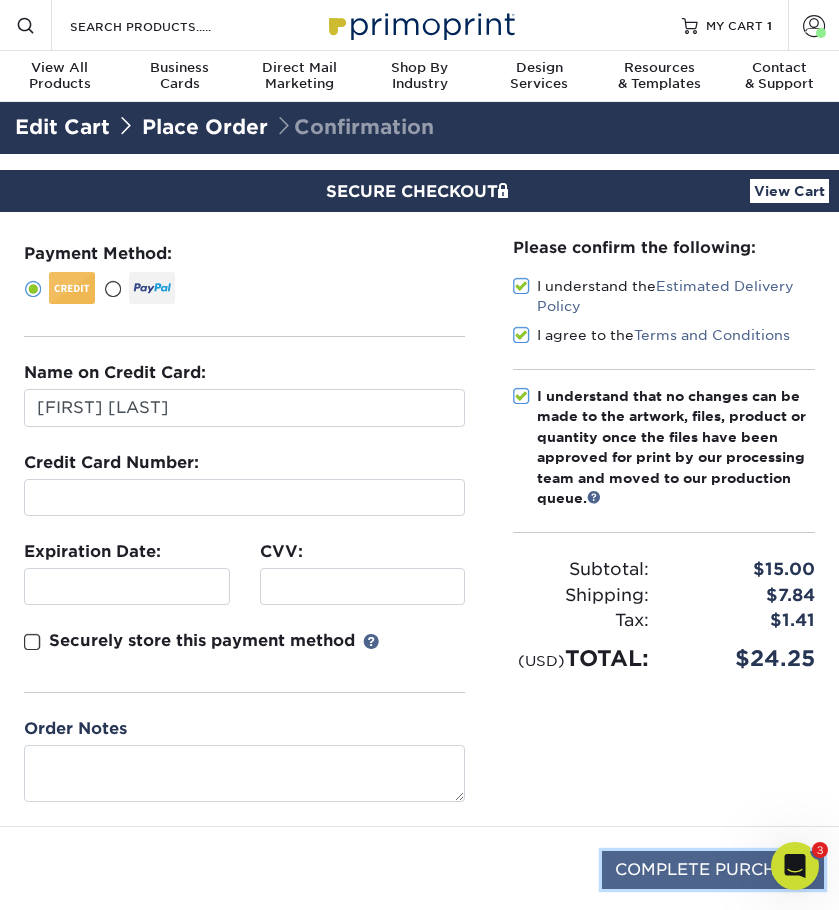 click on "COMPLETE PURCHASE" at bounding box center [713, 870] 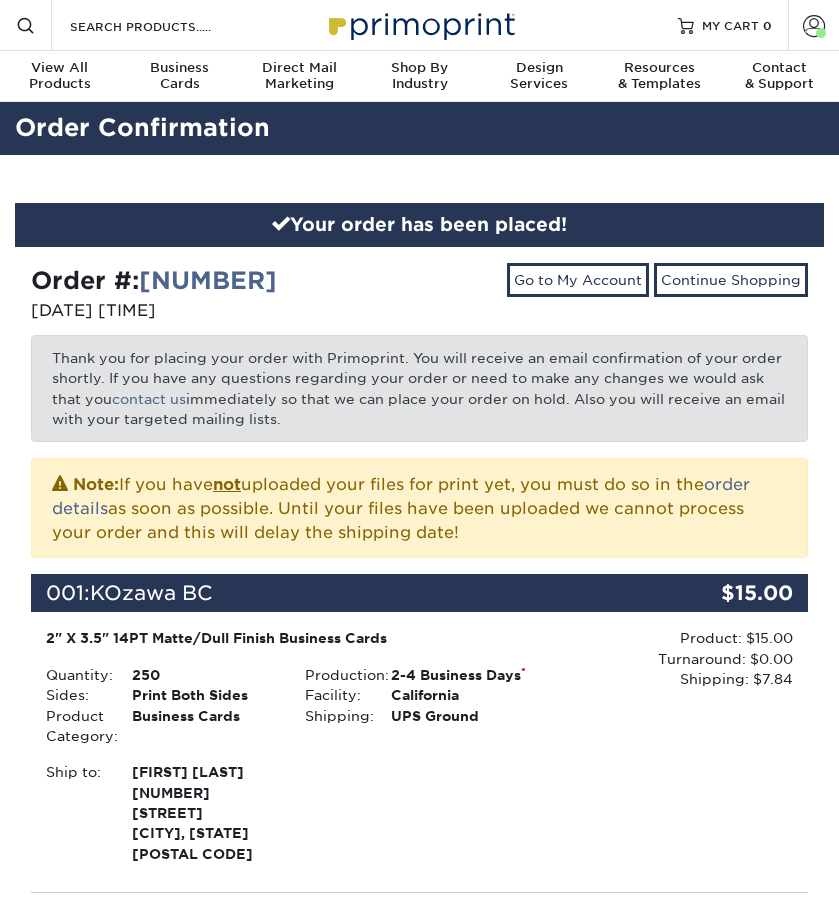 scroll, scrollTop: 0, scrollLeft: 0, axis: both 